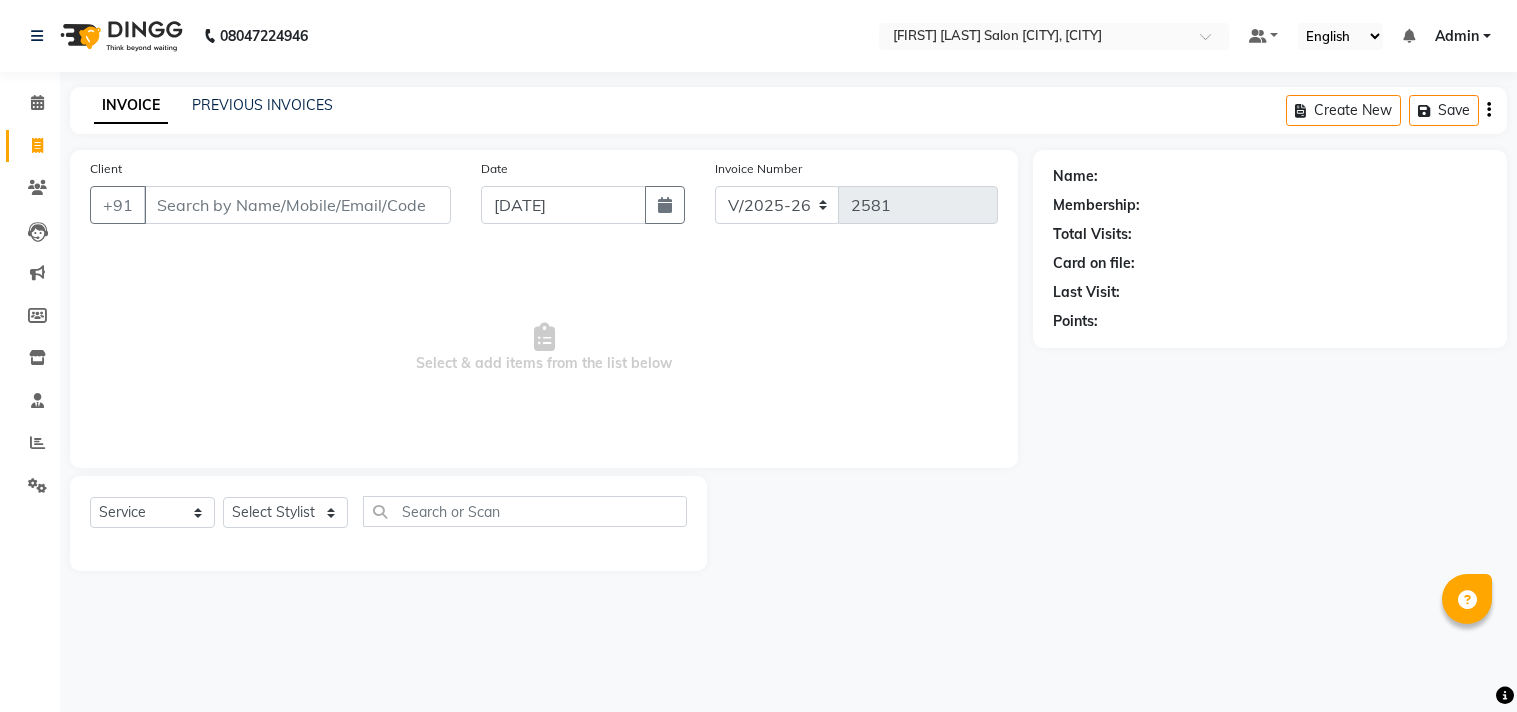 select on "8329" 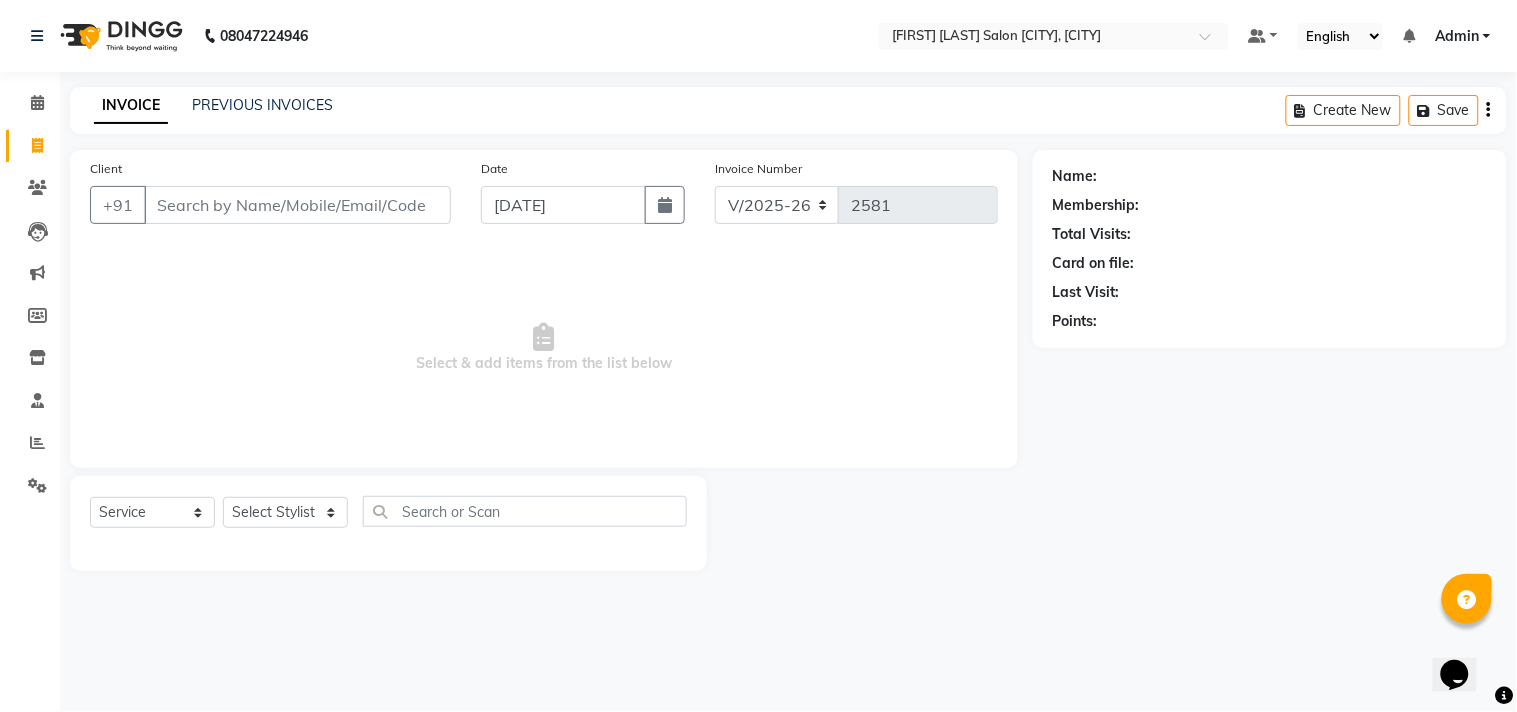 scroll, scrollTop: 0, scrollLeft: 0, axis: both 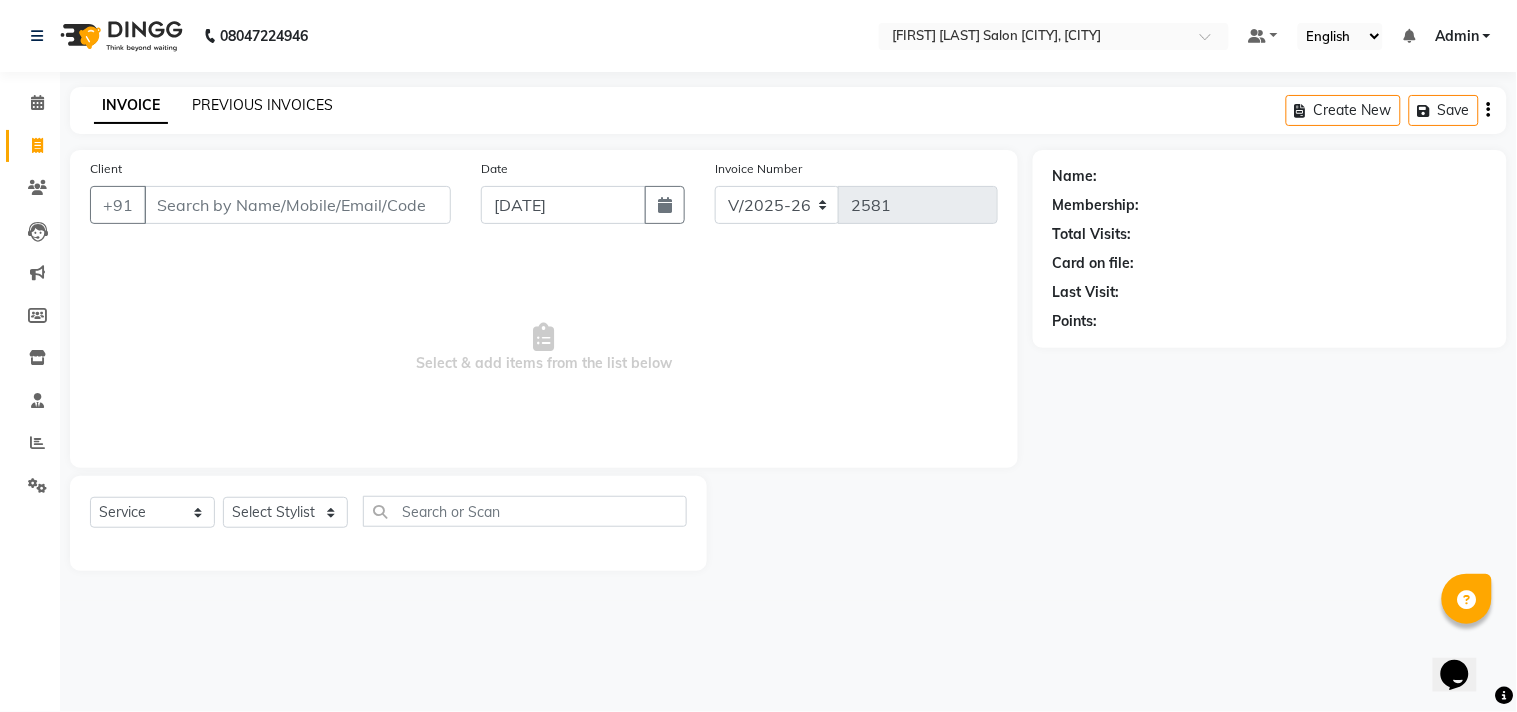 click on "PREVIOUS INVOICES" 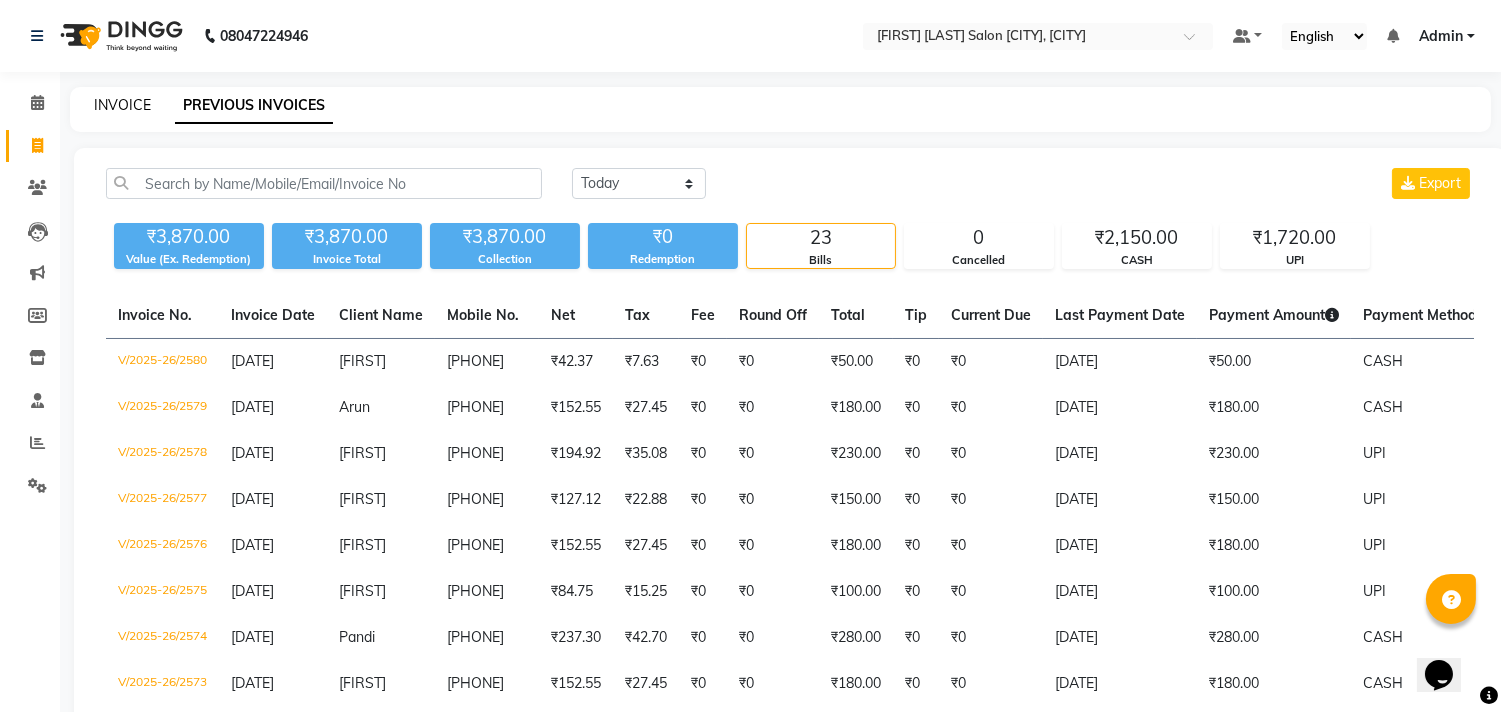click on "INVOICE" 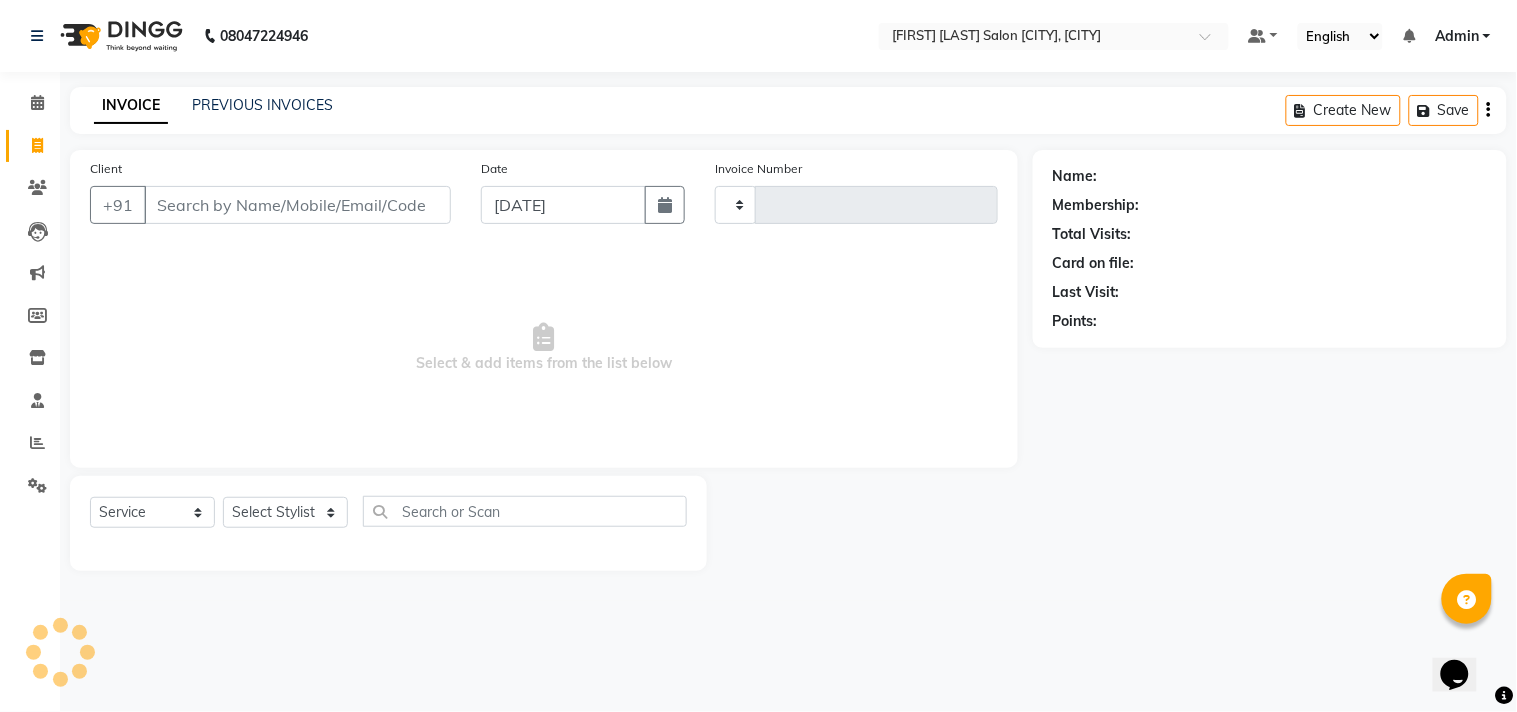 type on "2581" 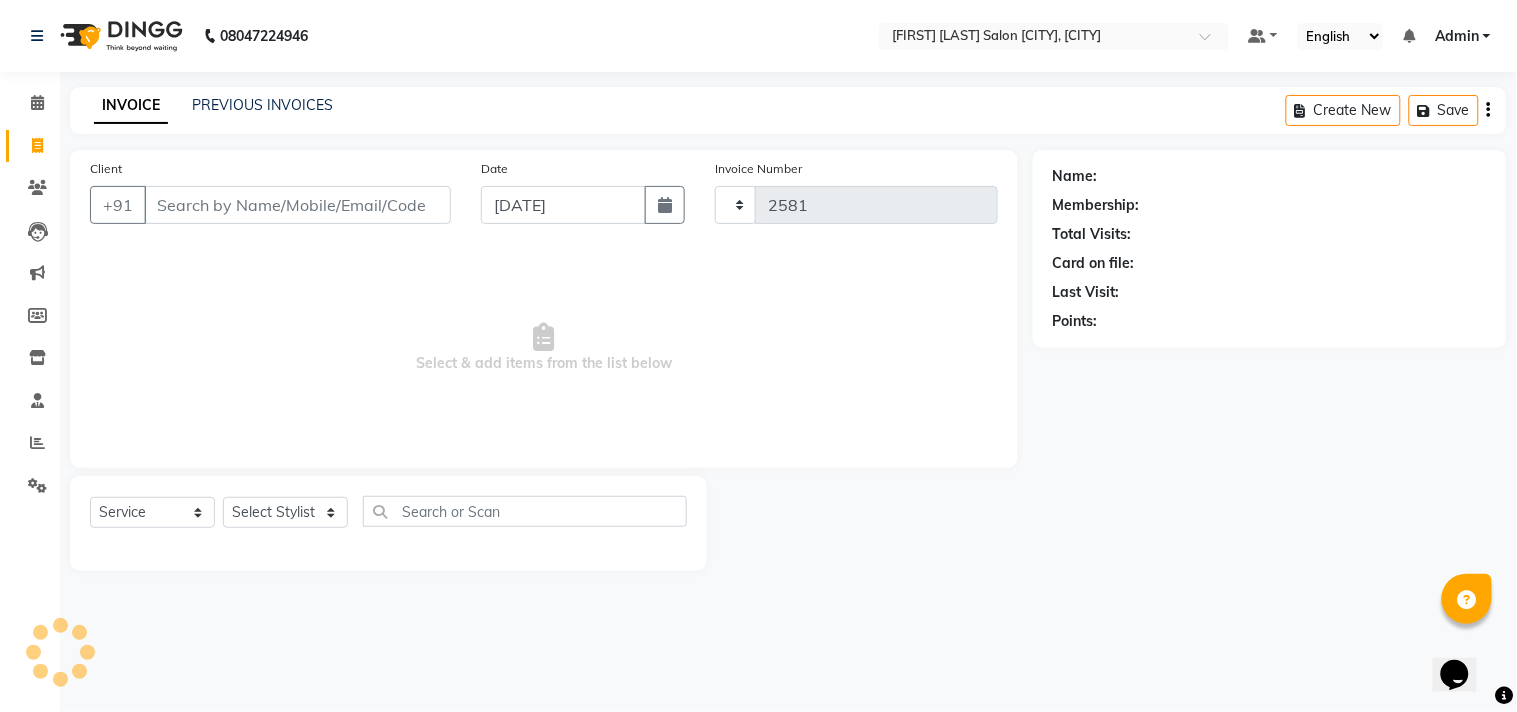 select on "8329" 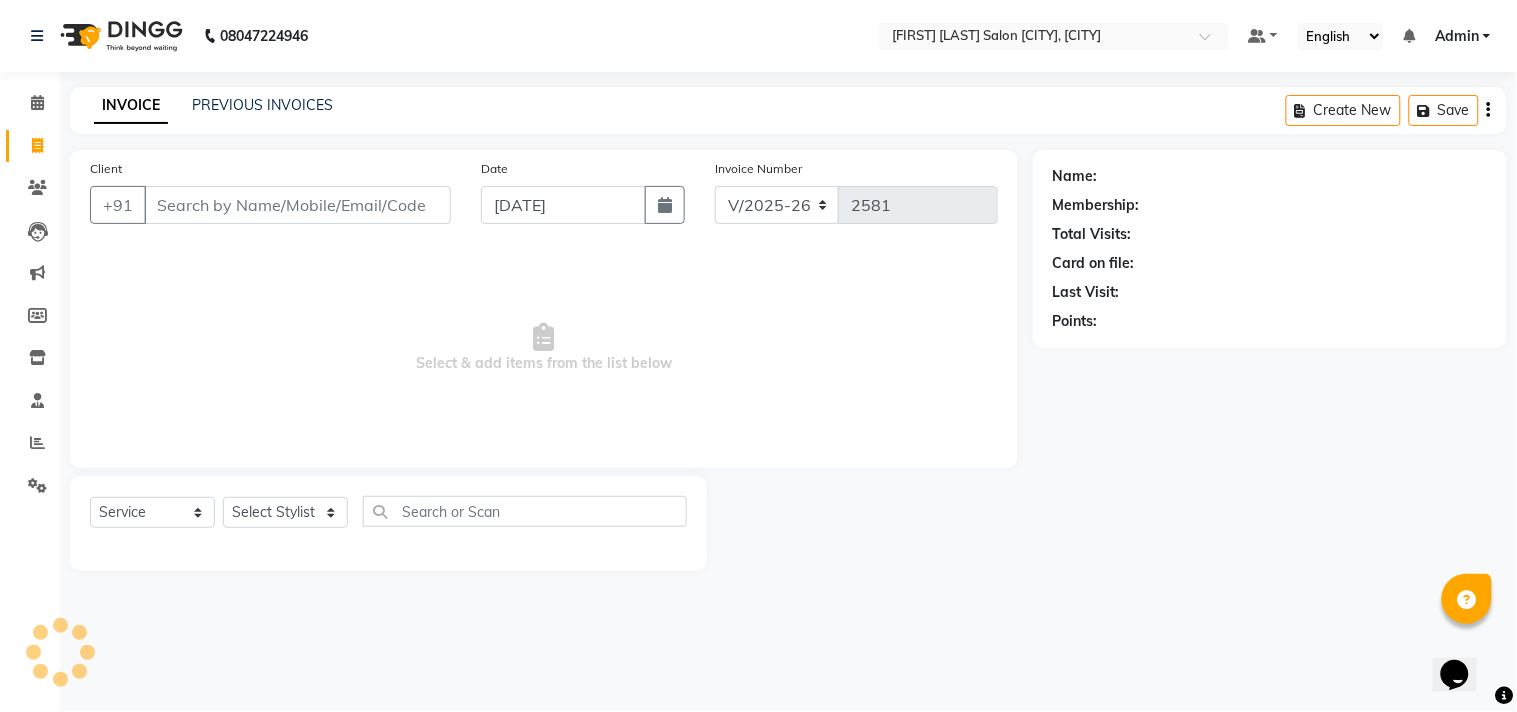 click on "Client" at bounding box center [297, 205] 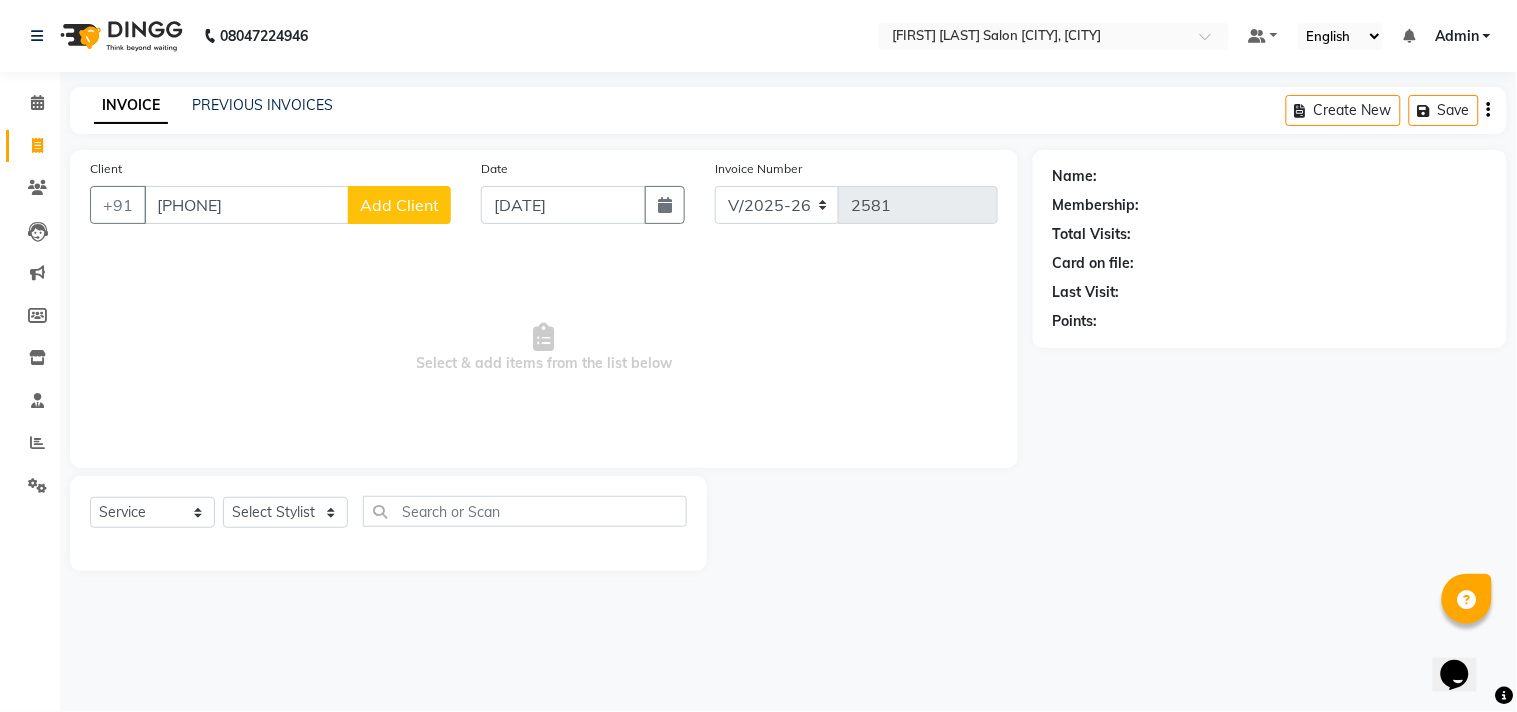 type on "[PHONE]" 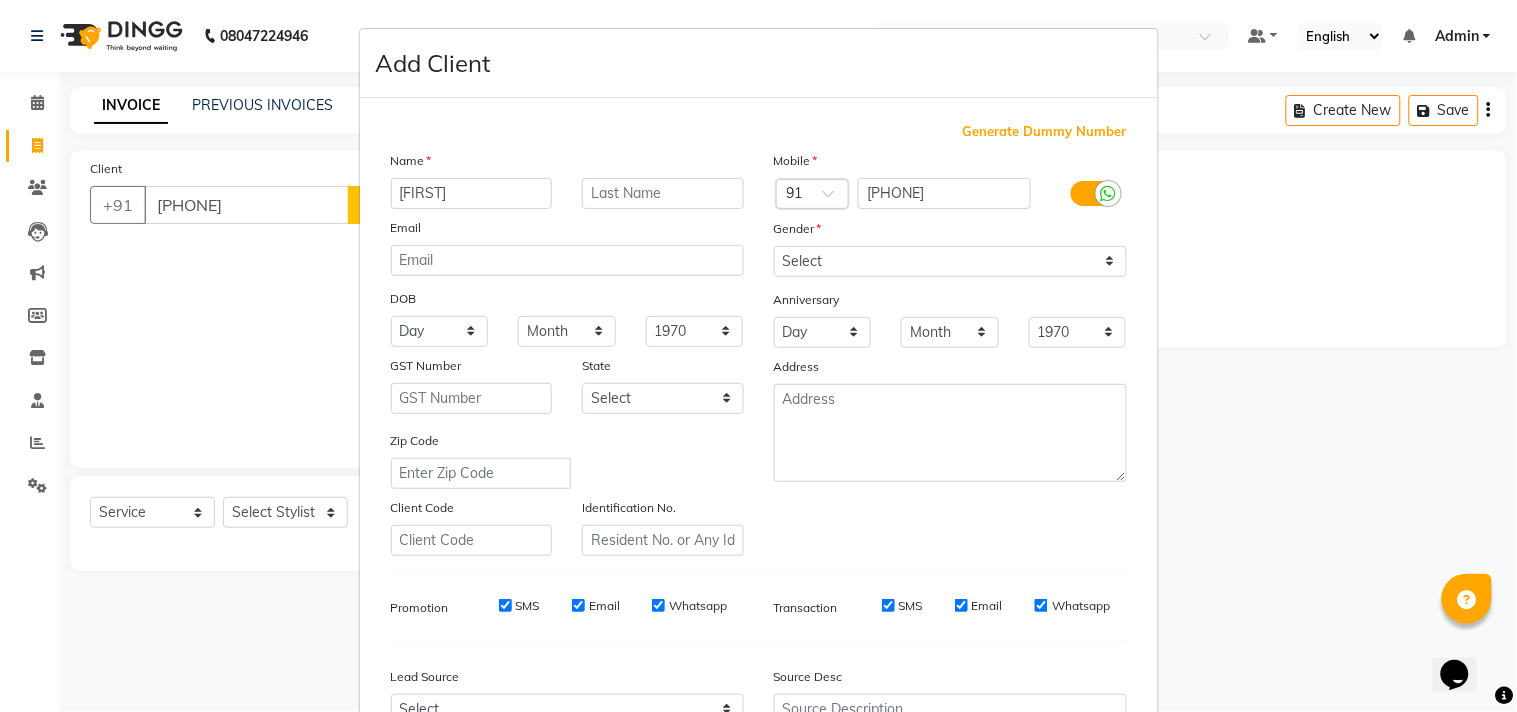 type on "[FIRST]" 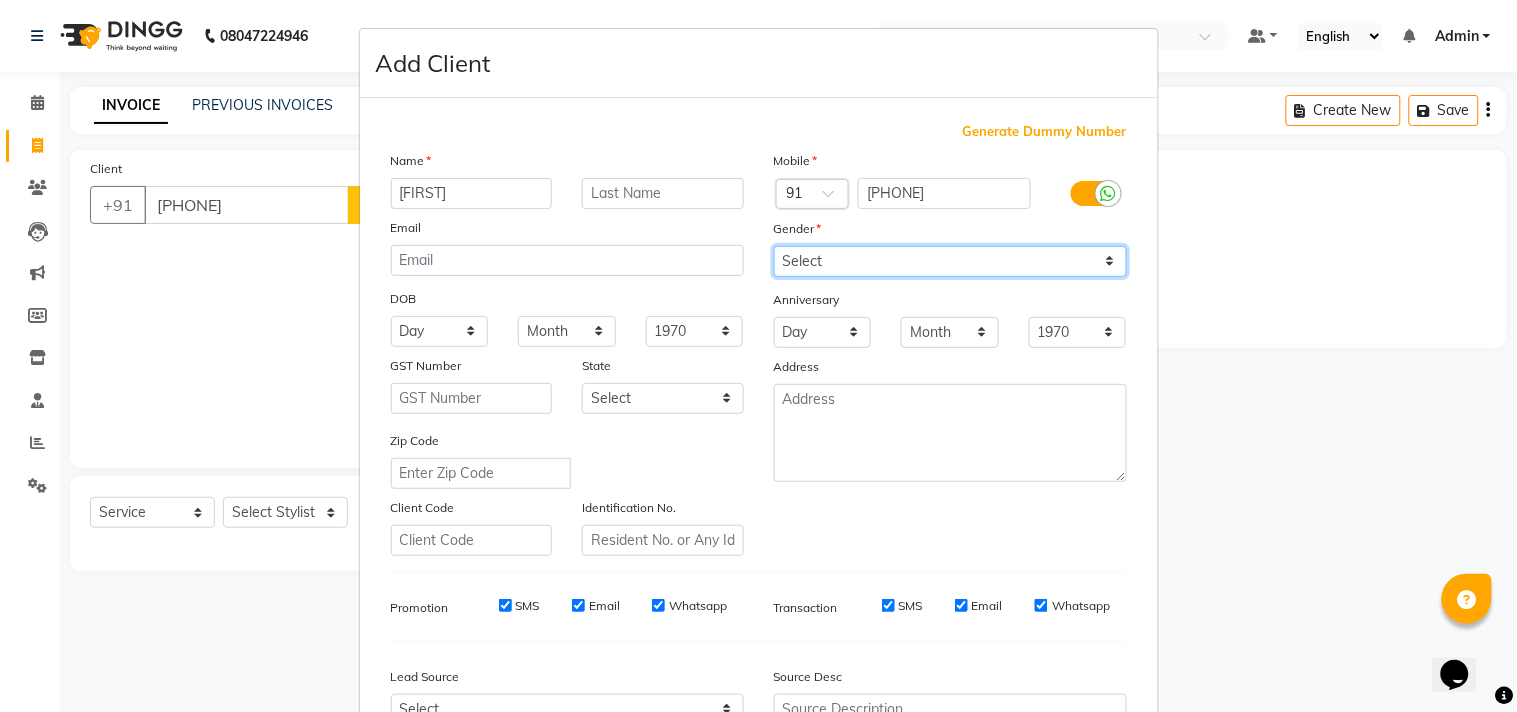 click on "Select Male Female Other Prefer Not To Say" at bounding box center (950, 261) 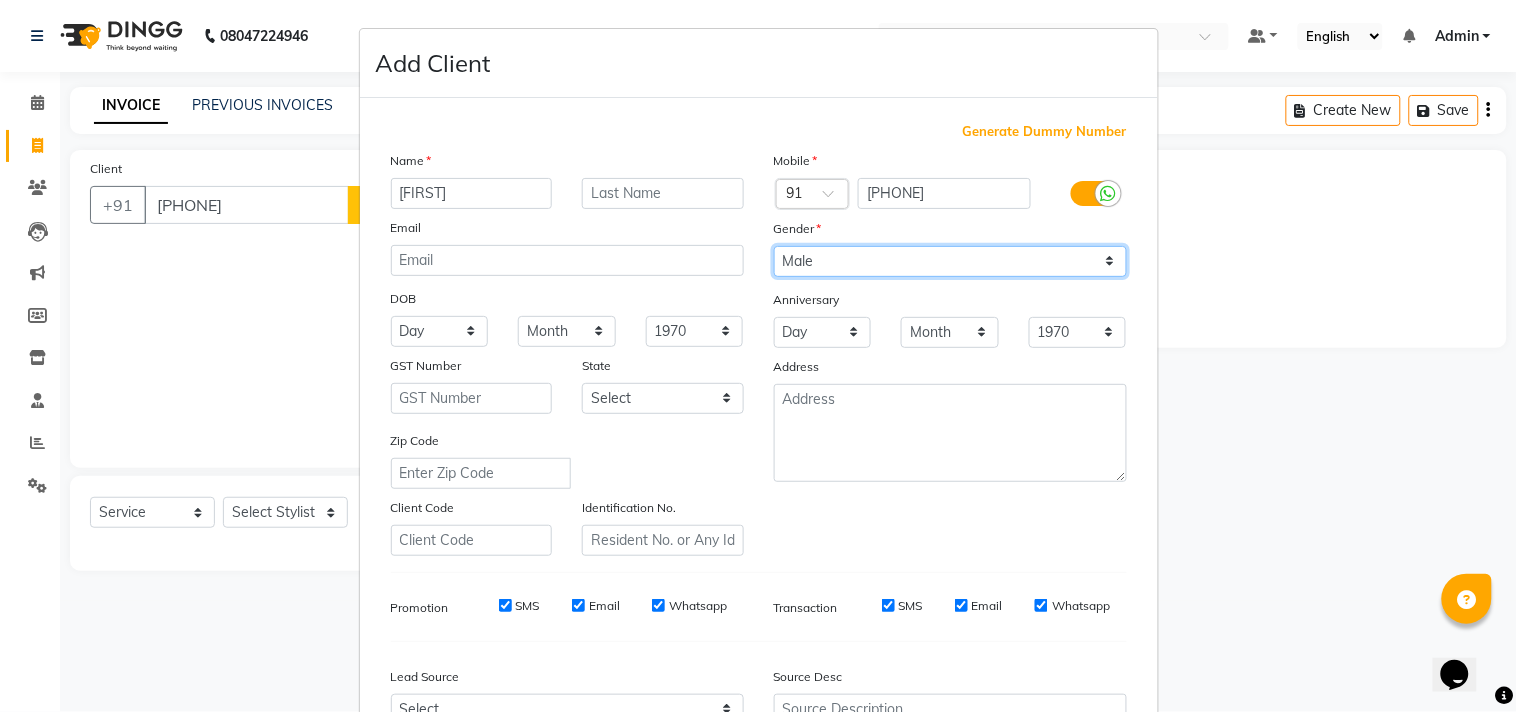 click on "Select Male Female Other Prefer Not To Say" at bounding box center (950, 261) 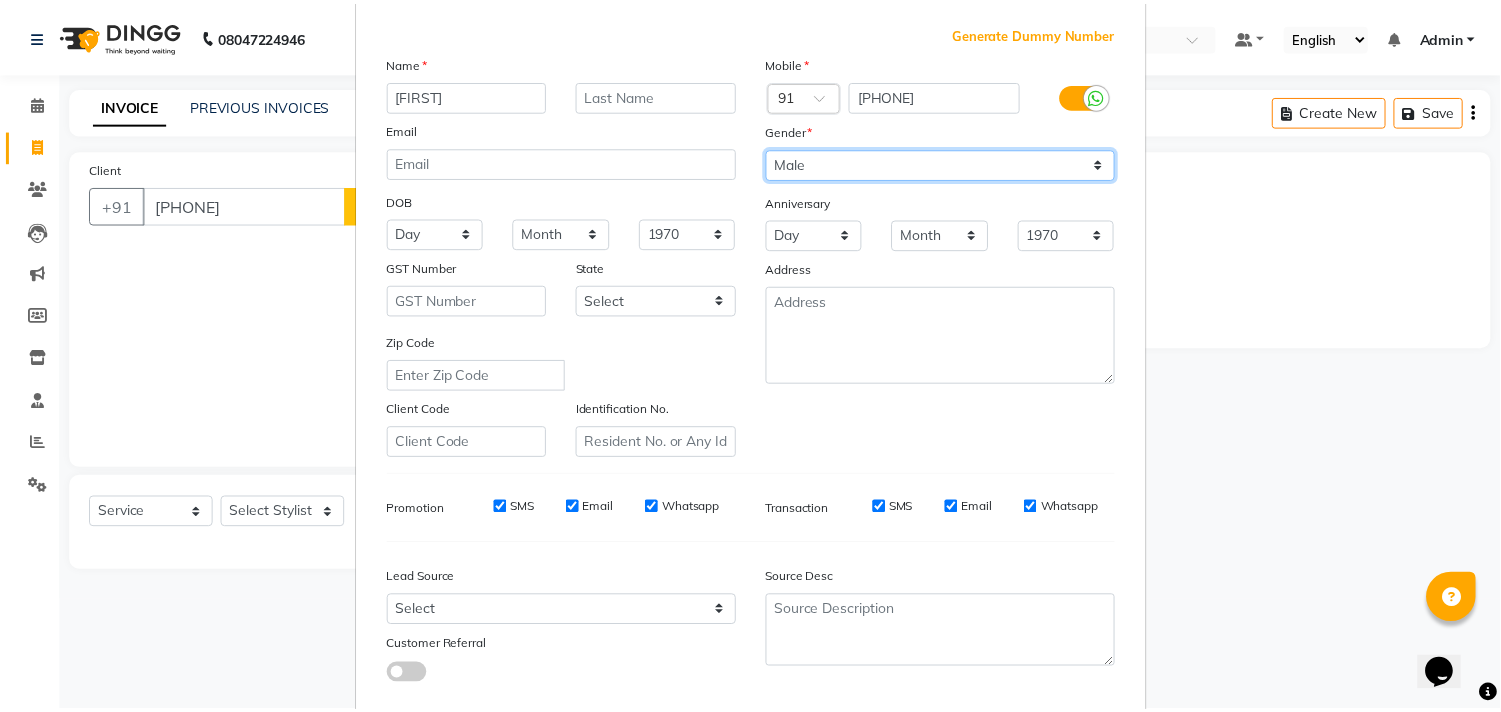 scroll, scrollTop: 212, scrollLeft: 0, axis: vertical 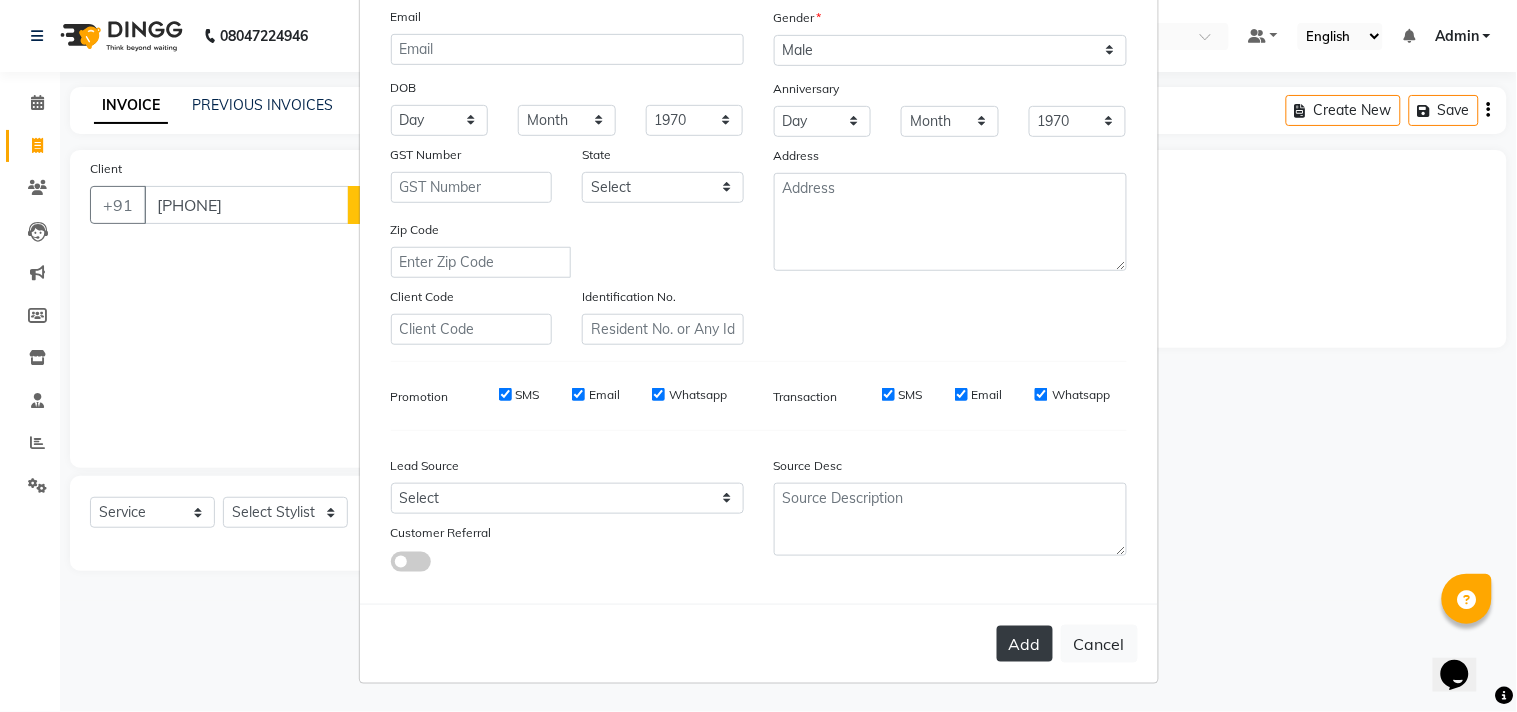 click on "Add" at bounding box center [1025, 644] 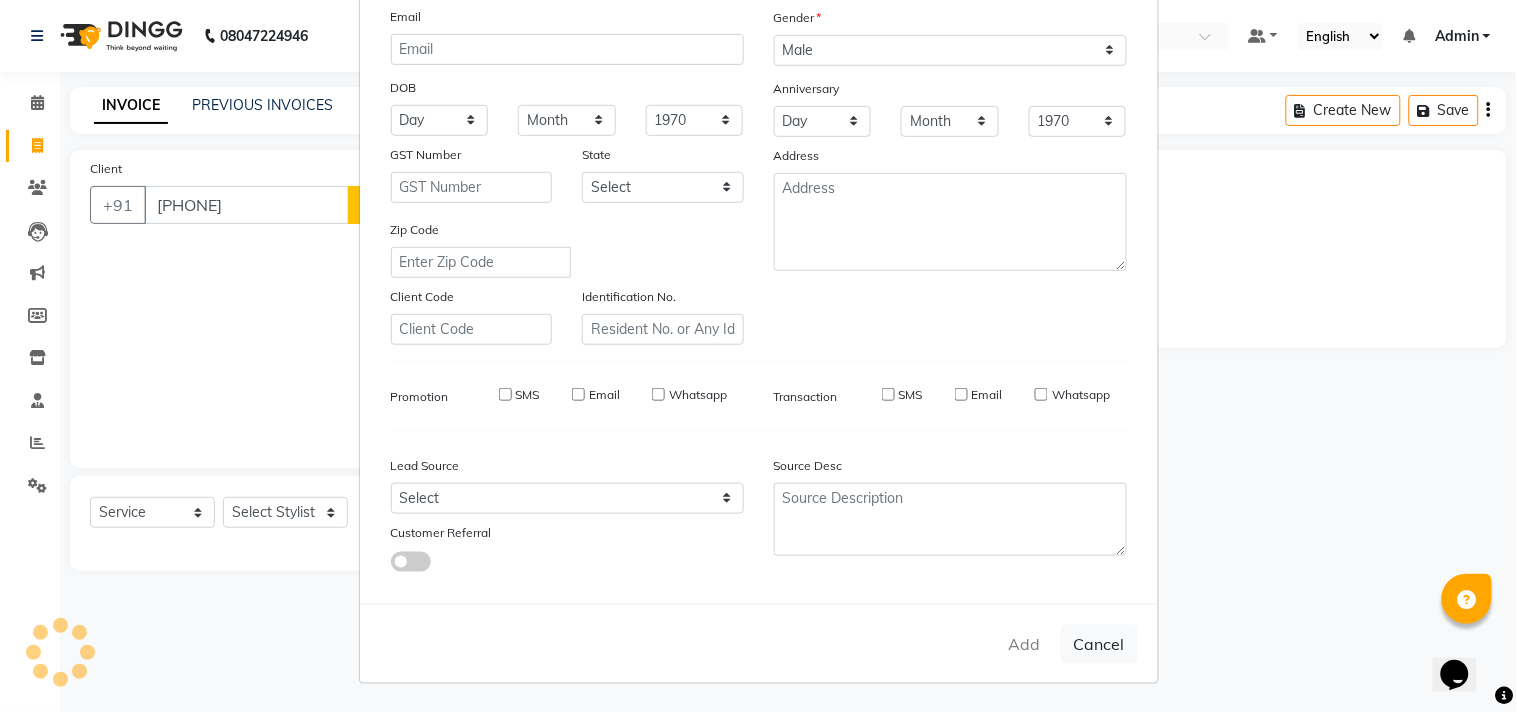 type 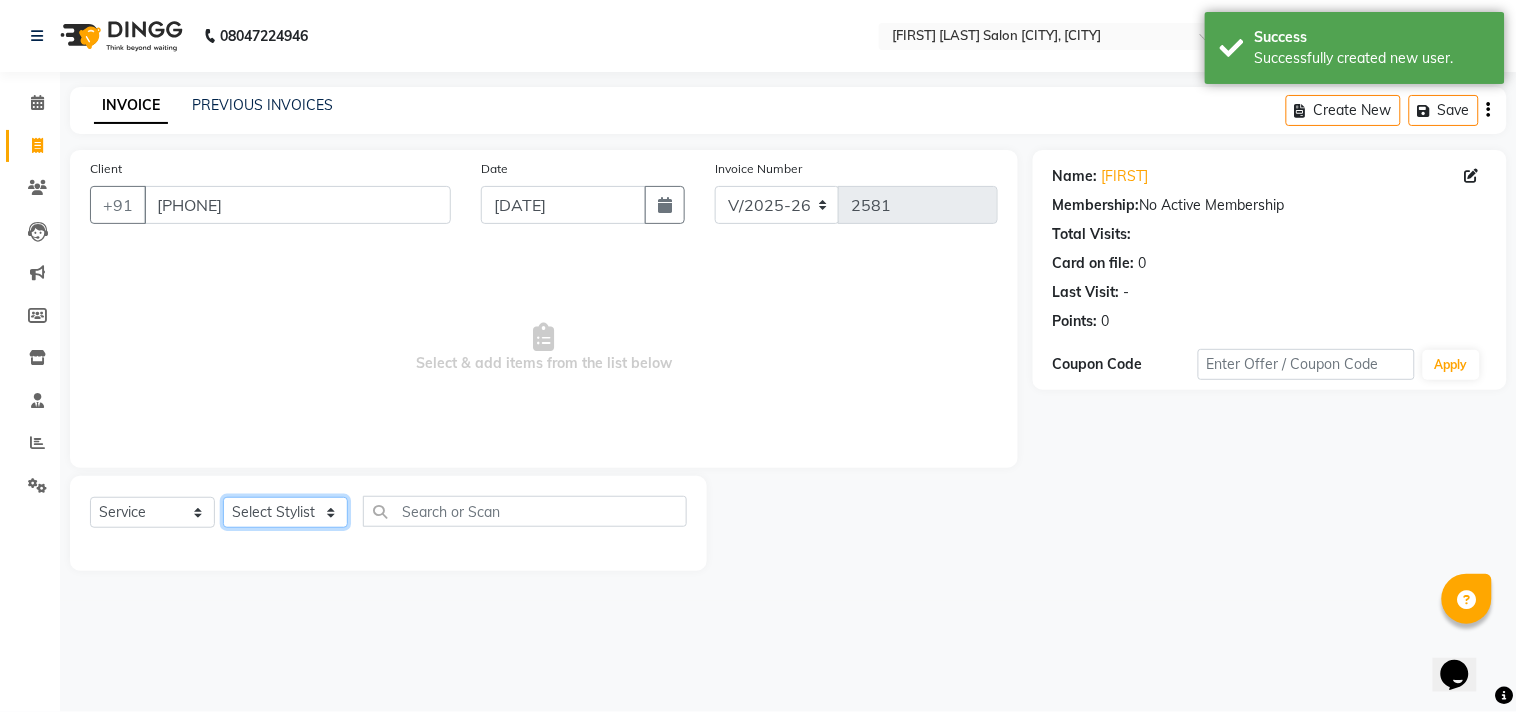 click on "Select Stylist [LAST] [FIRST] [FIRST] [FIRST] [FIRST] [FIRST] [FIRST] [FIRST] [FIRST]" 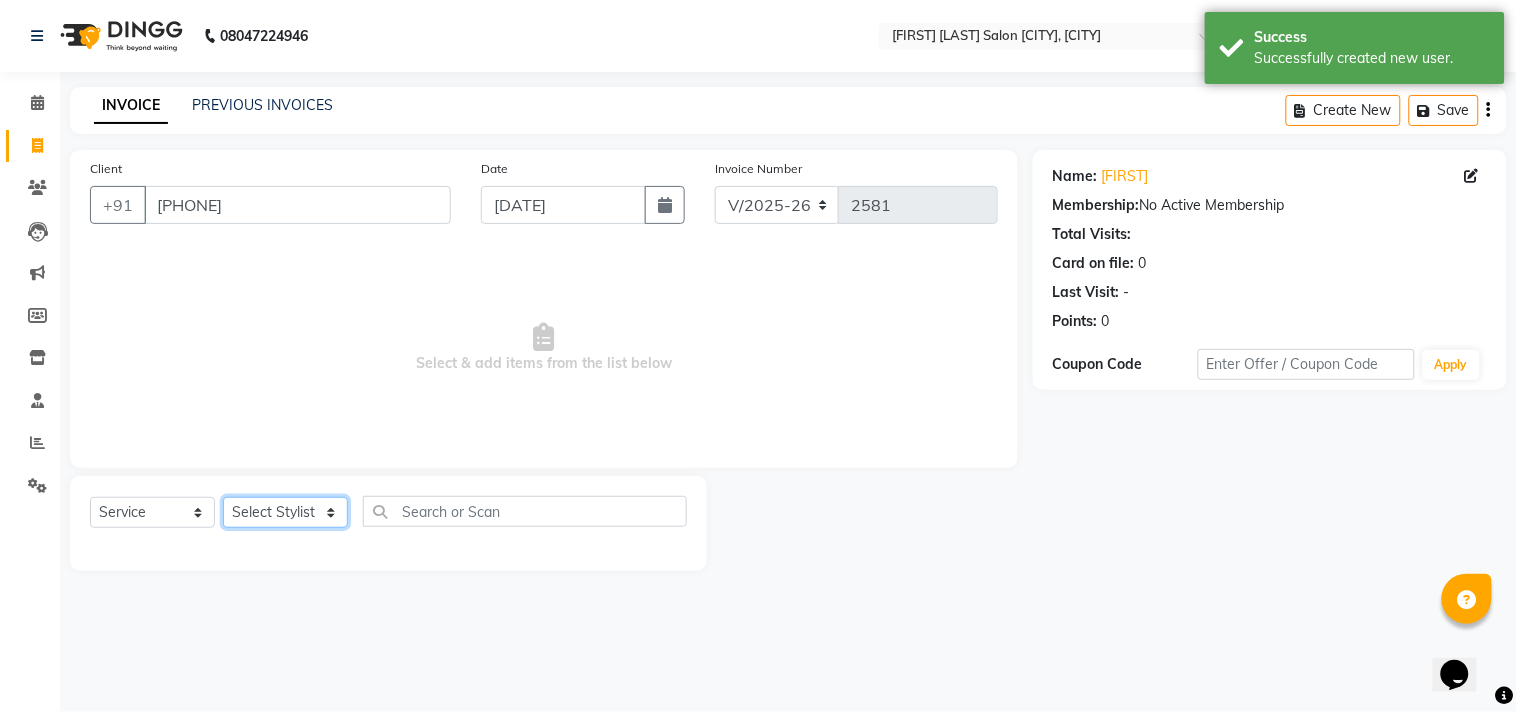 select on "85802" 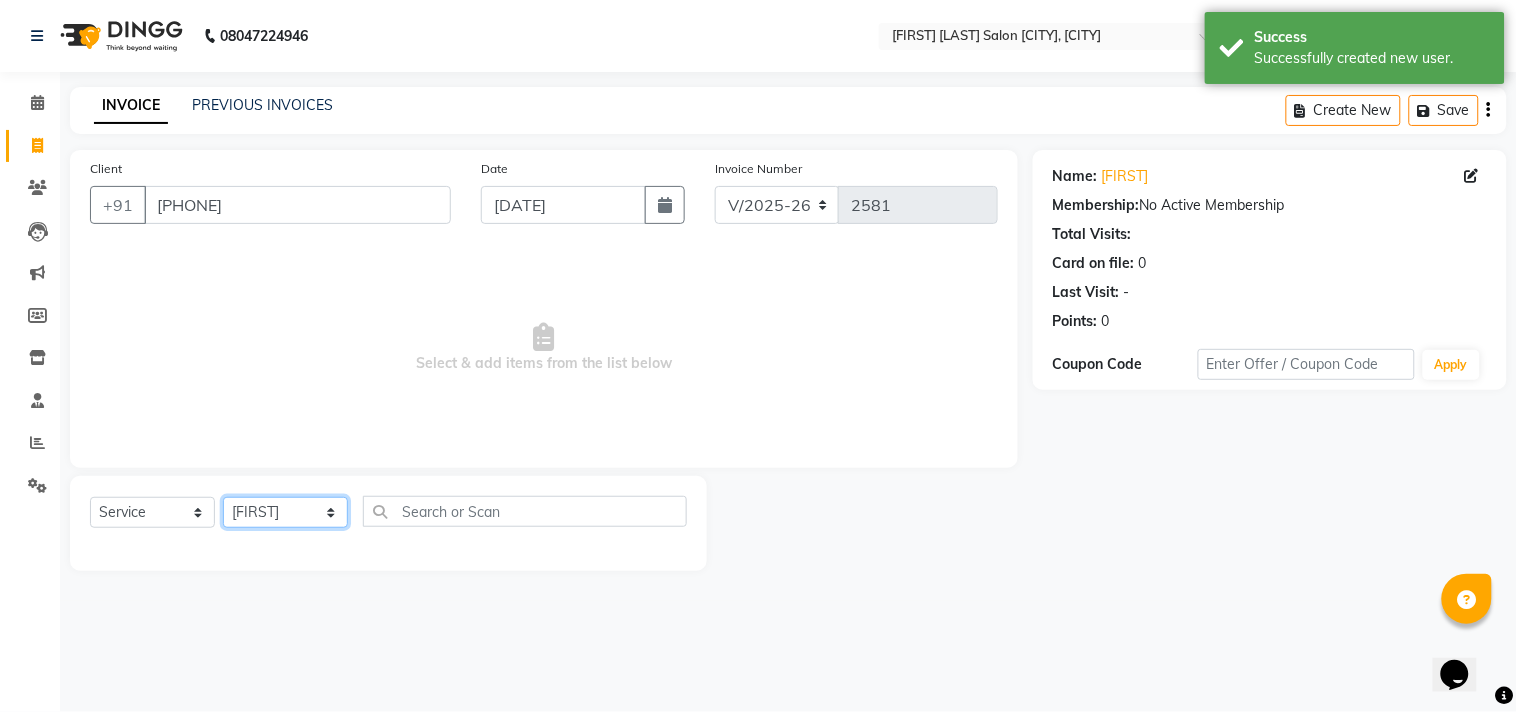 click on "Select Stylist [LAST] [FIRST] [FIRST] [FIRST] [FIRST] [FIRST] [FIRST] [FIRST] [FIRST]" 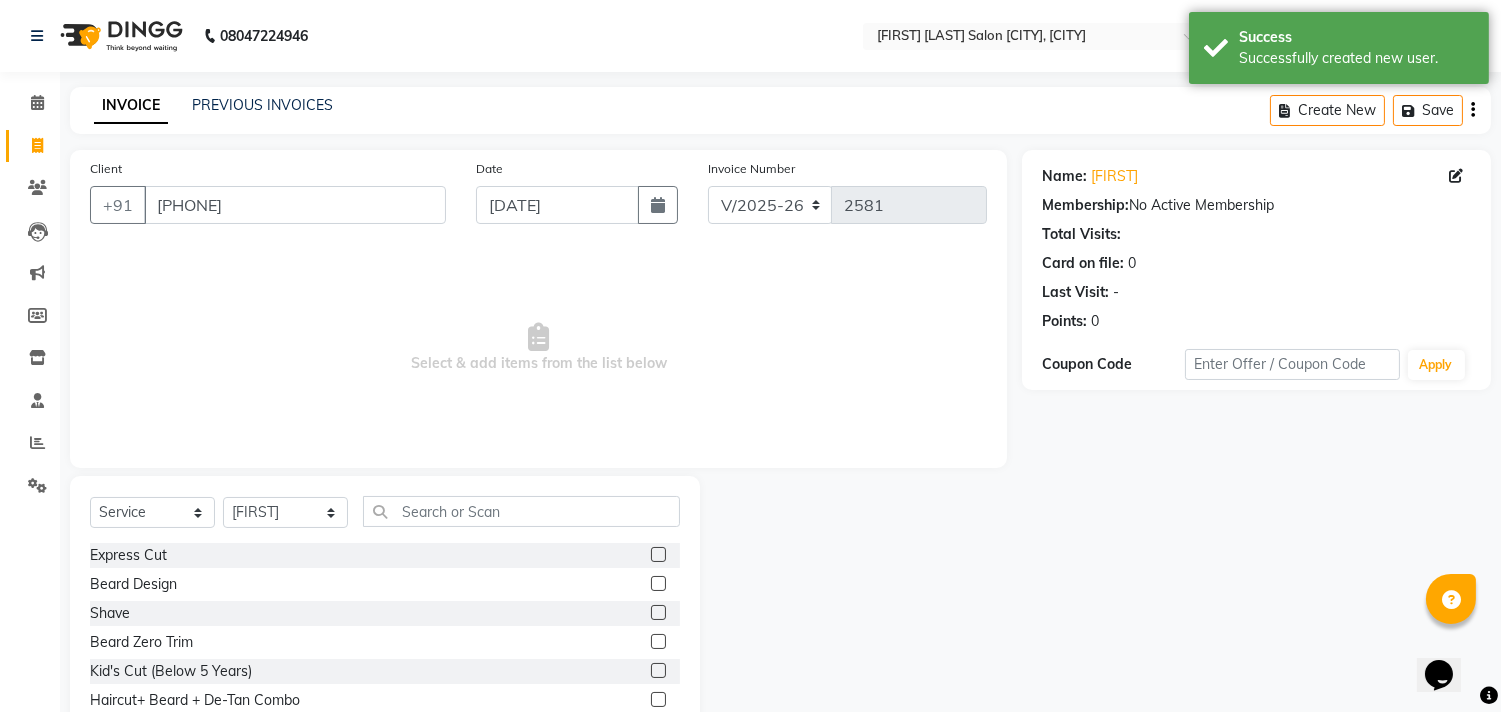 click 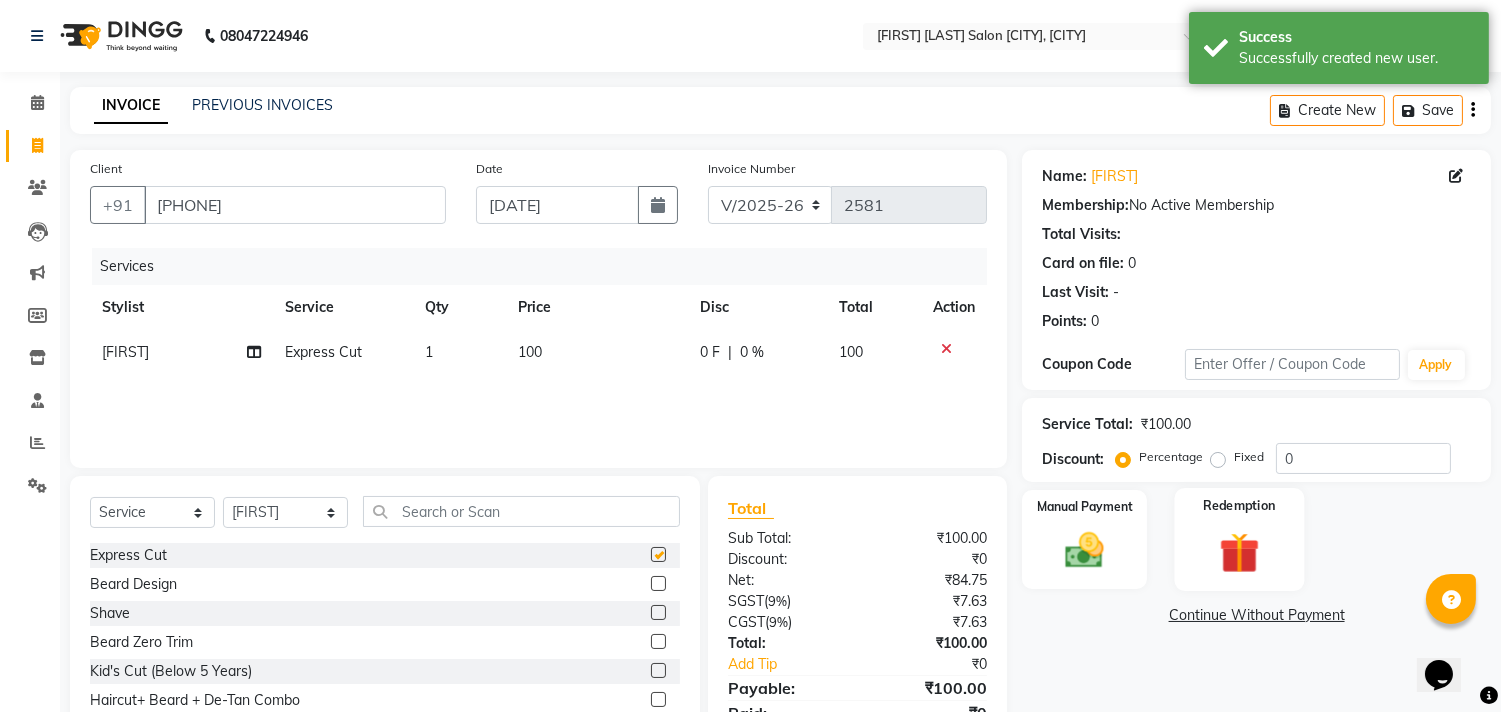 checkbox on "false" 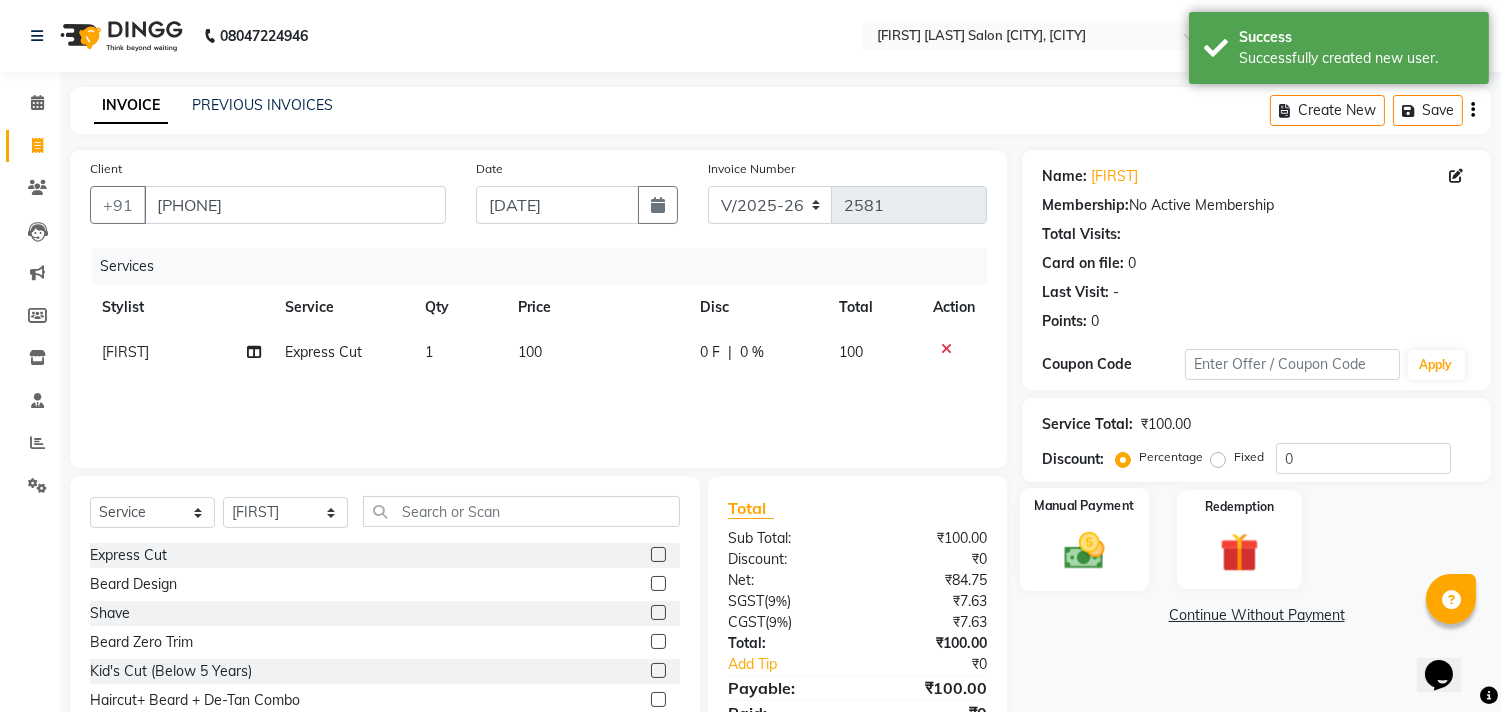 click 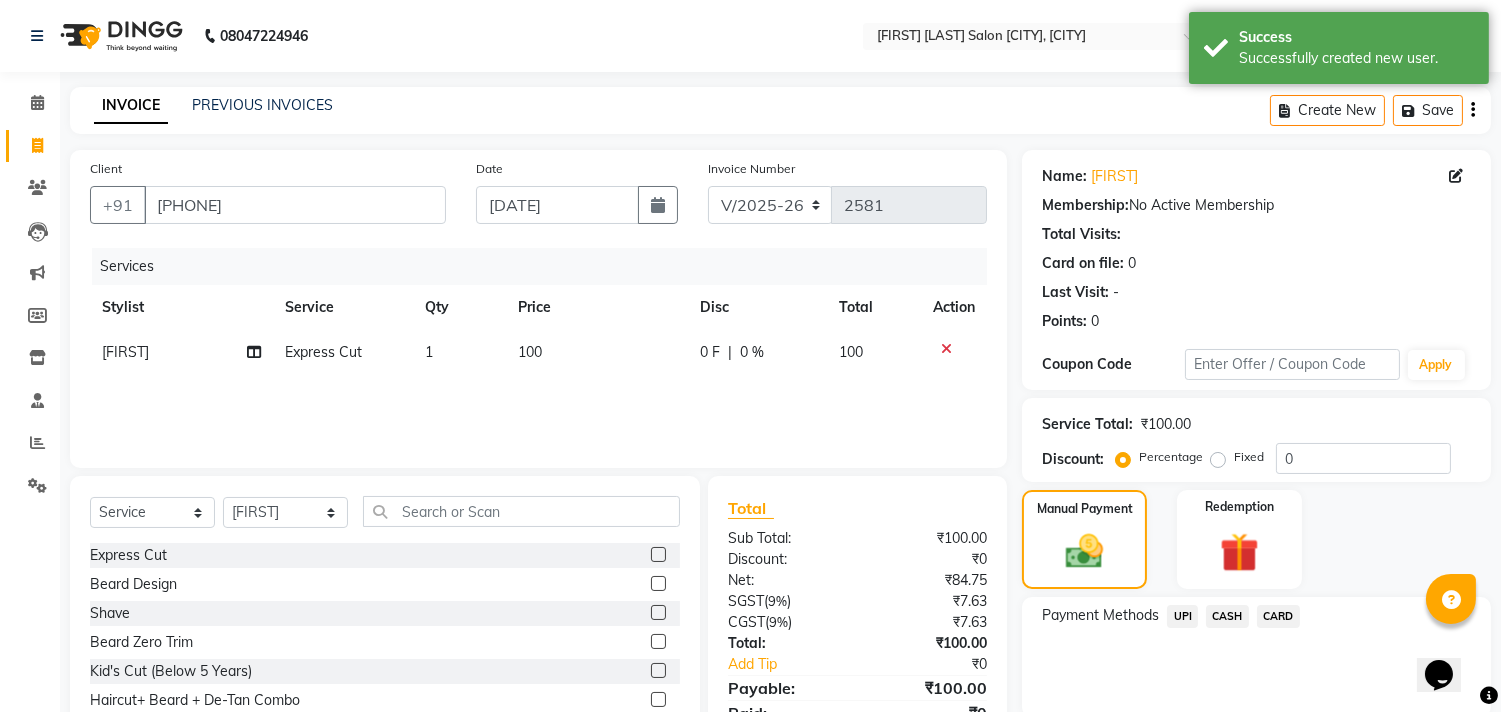 click on "CASH" 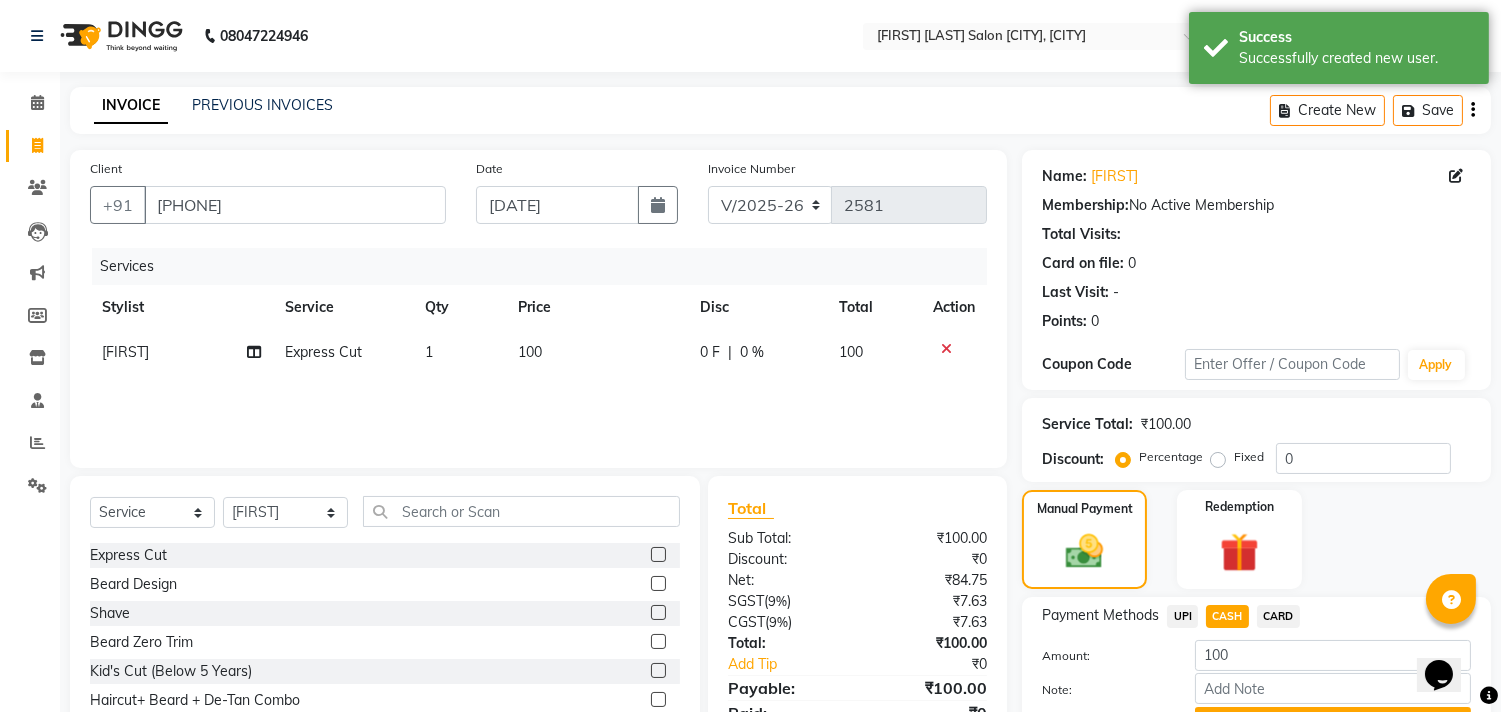 click on "UPI" 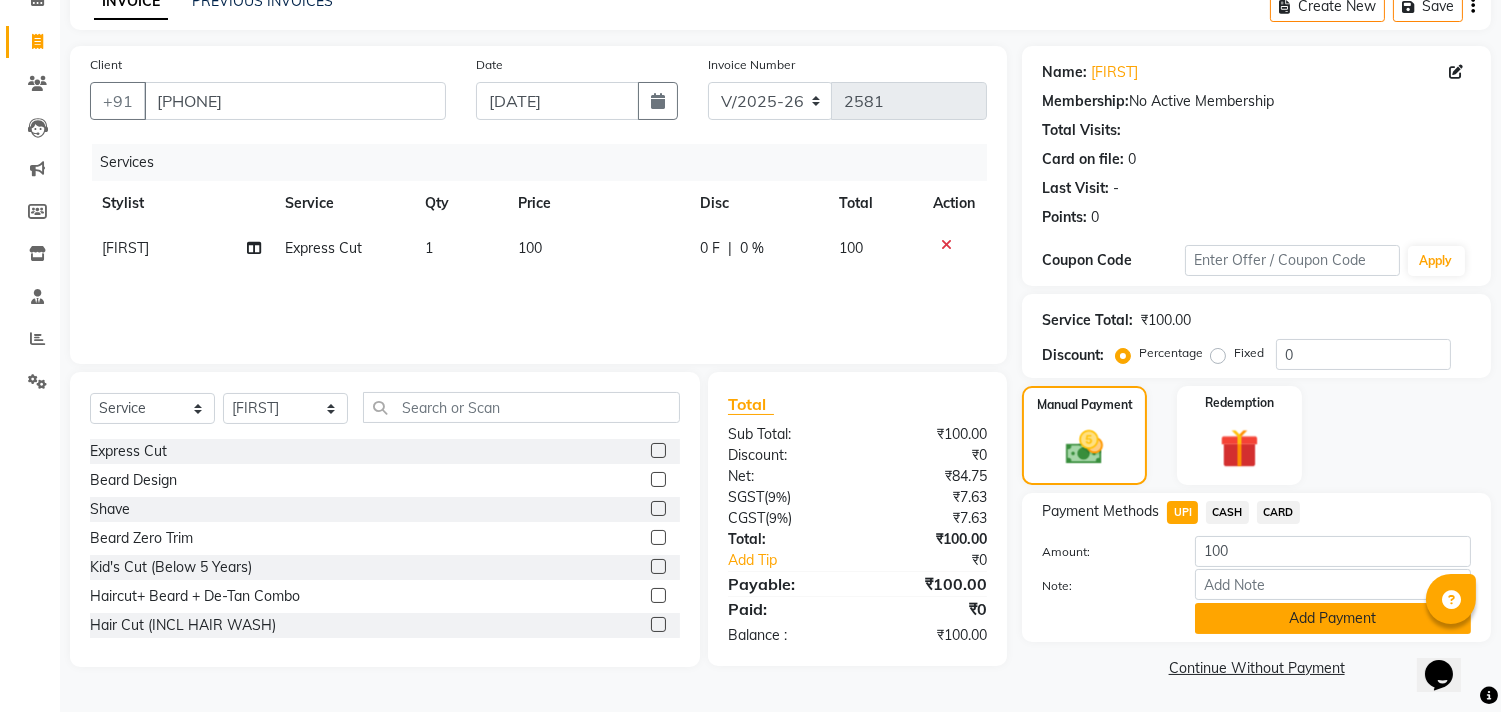 click on "Add Payment" 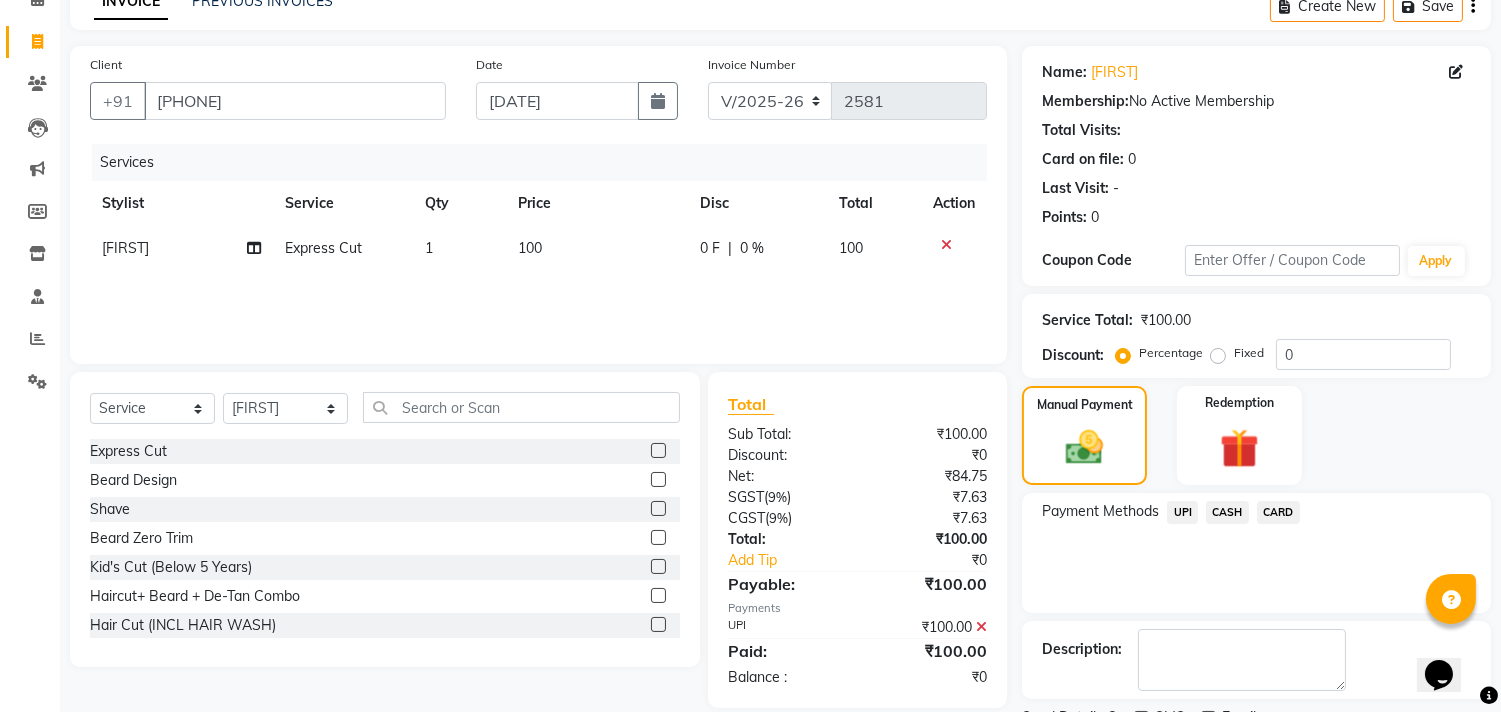 scroll, scrollTop: 187, scrollLeft: 0, axis: vertical 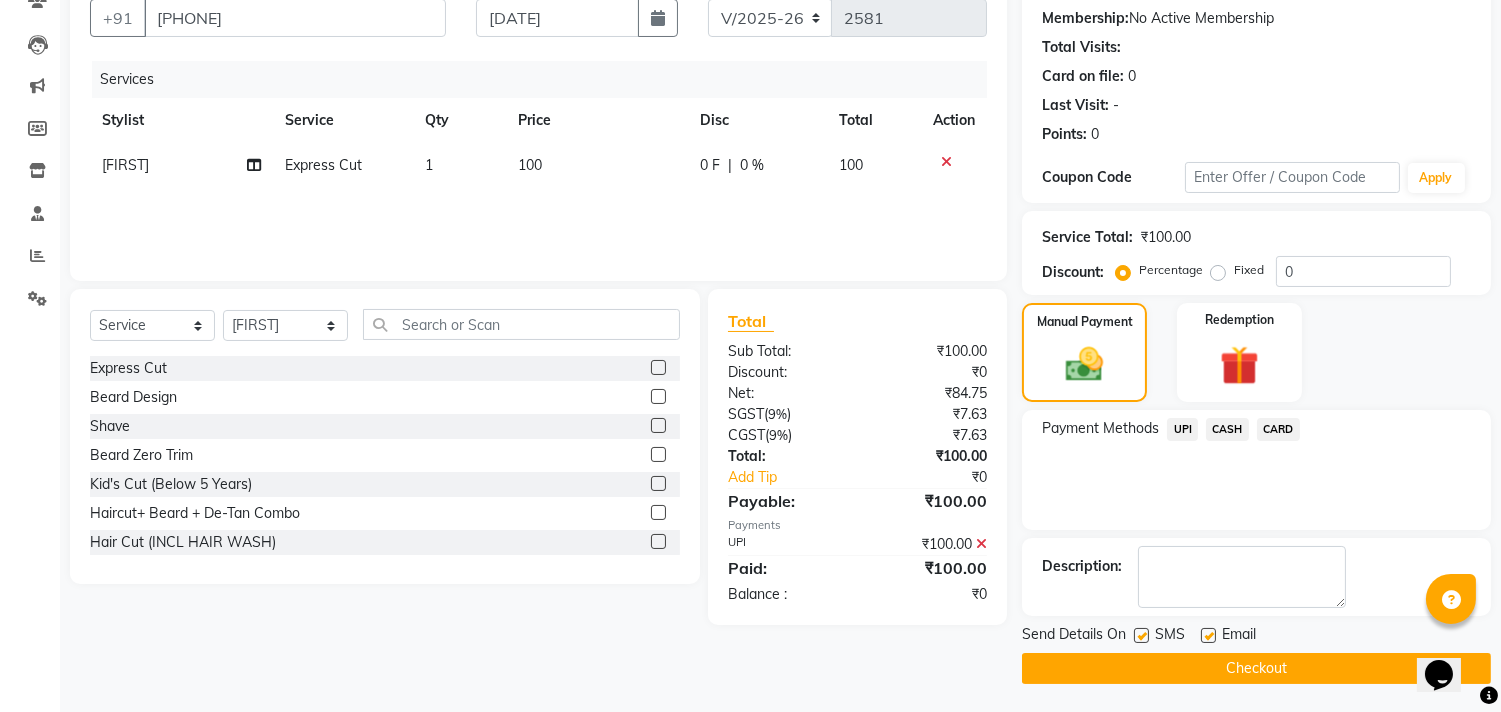 click on "Checkout" 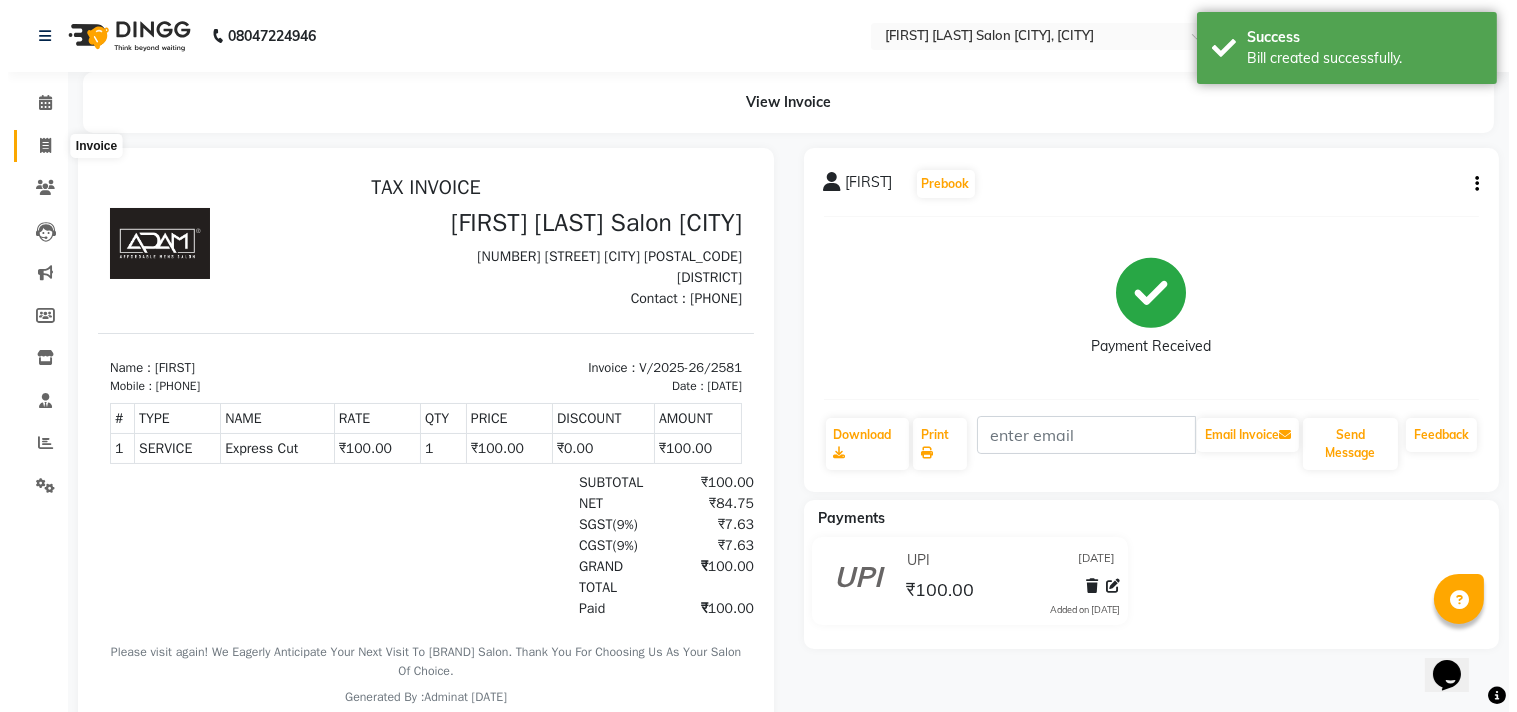 scroll, scrollTop: 0, scrollLeft: 0, axis: both 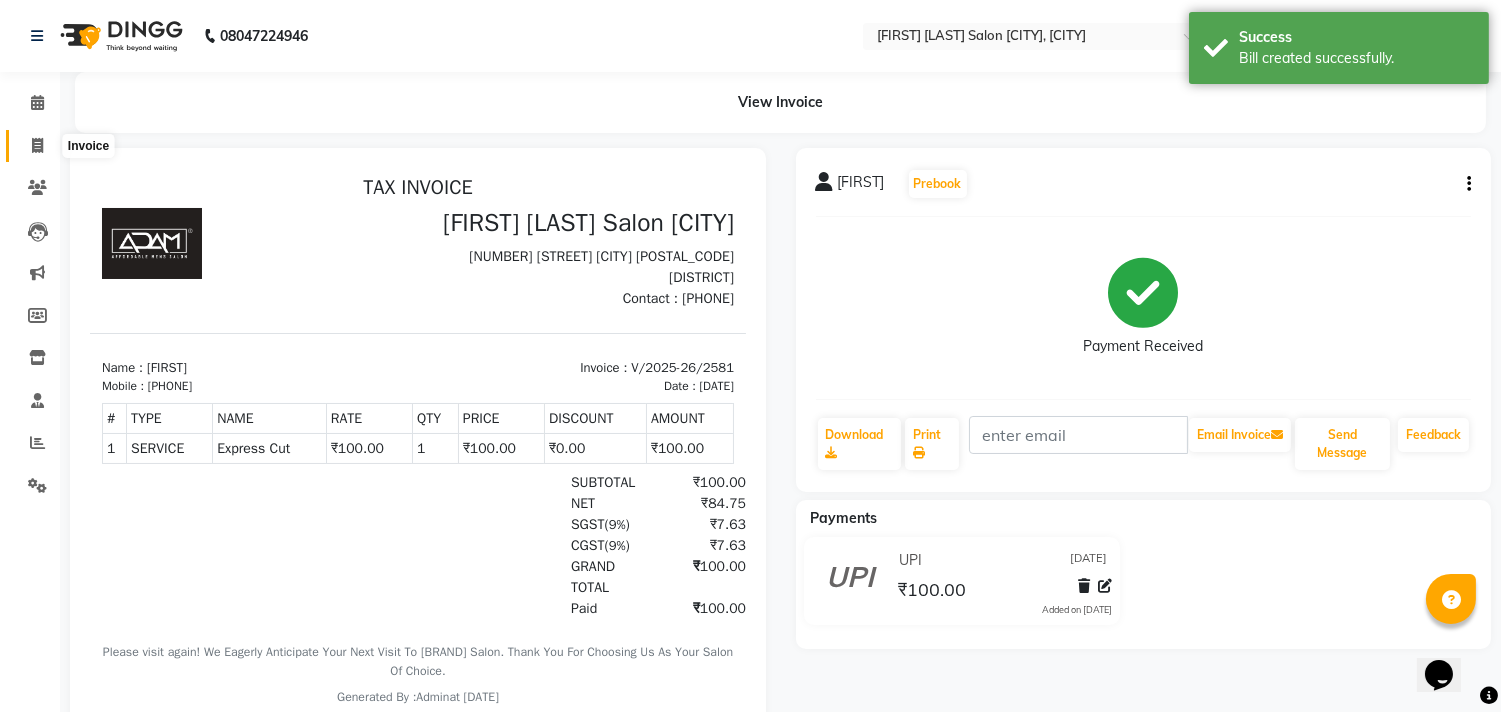 click 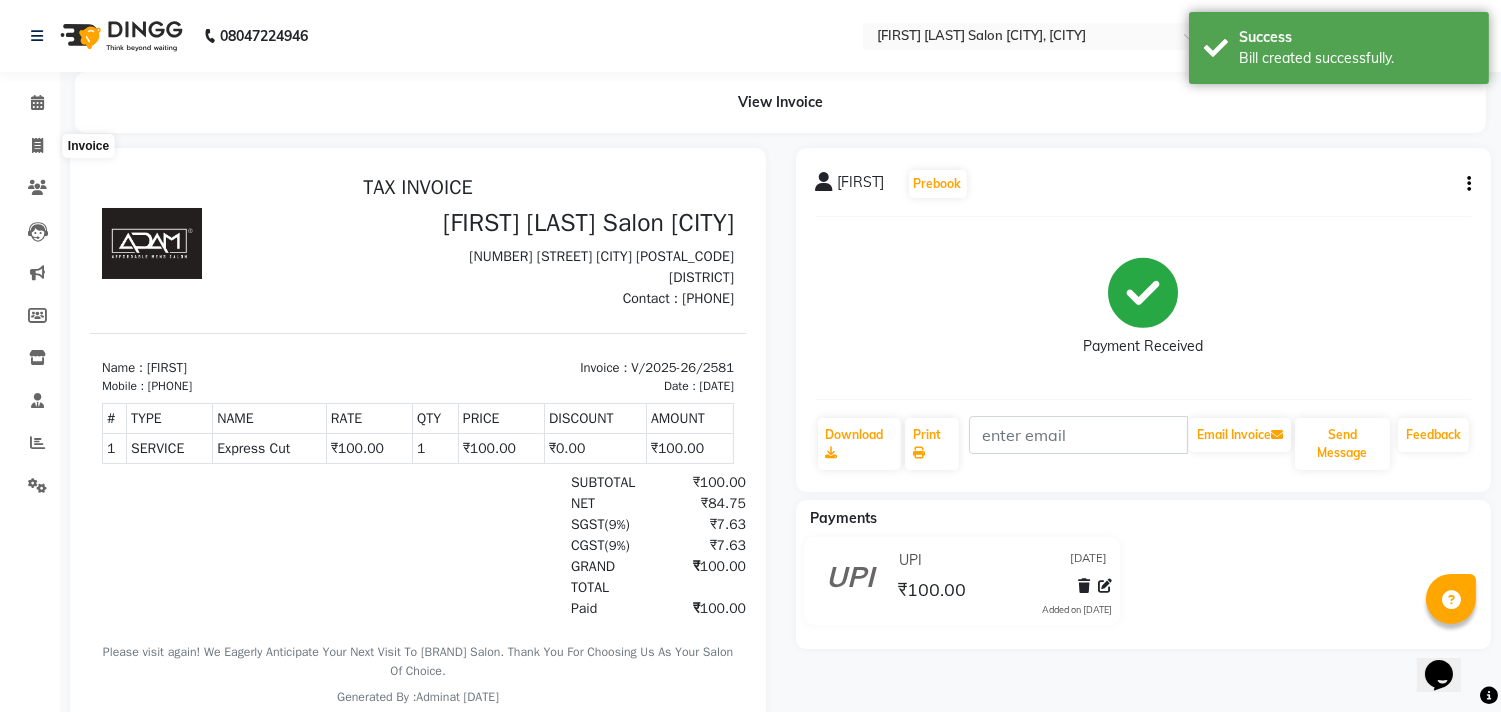 select on "8329" 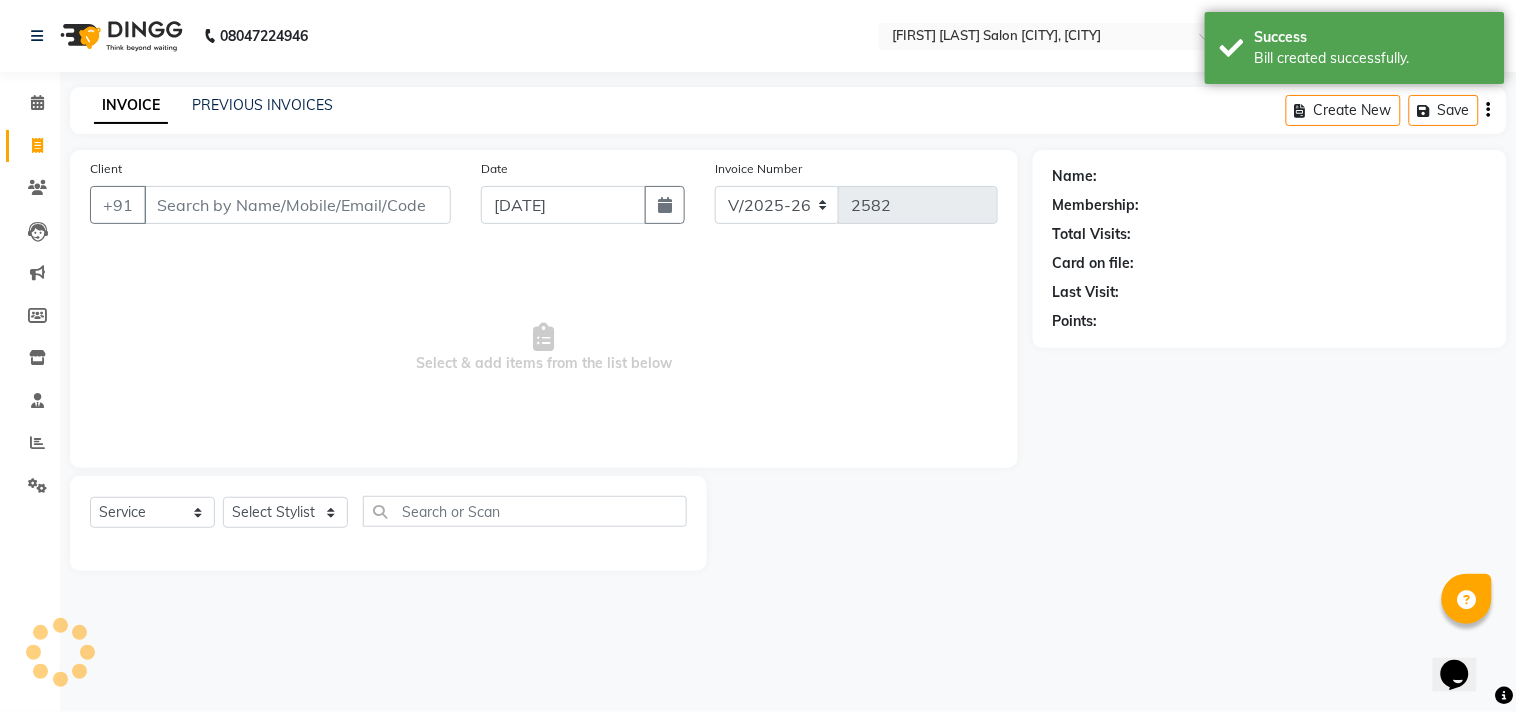 click on "Client" at bounding box center (297, 205) 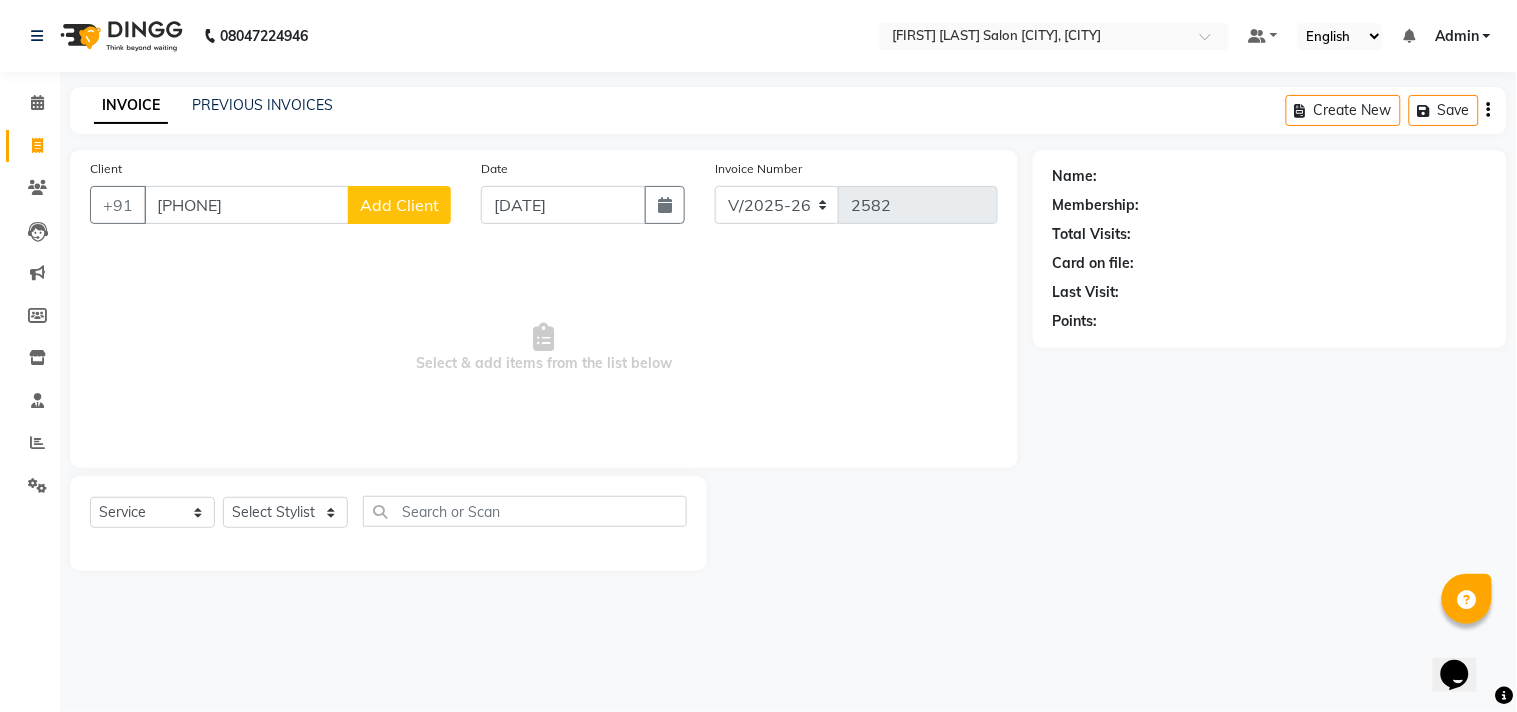type on "[PHONE]" 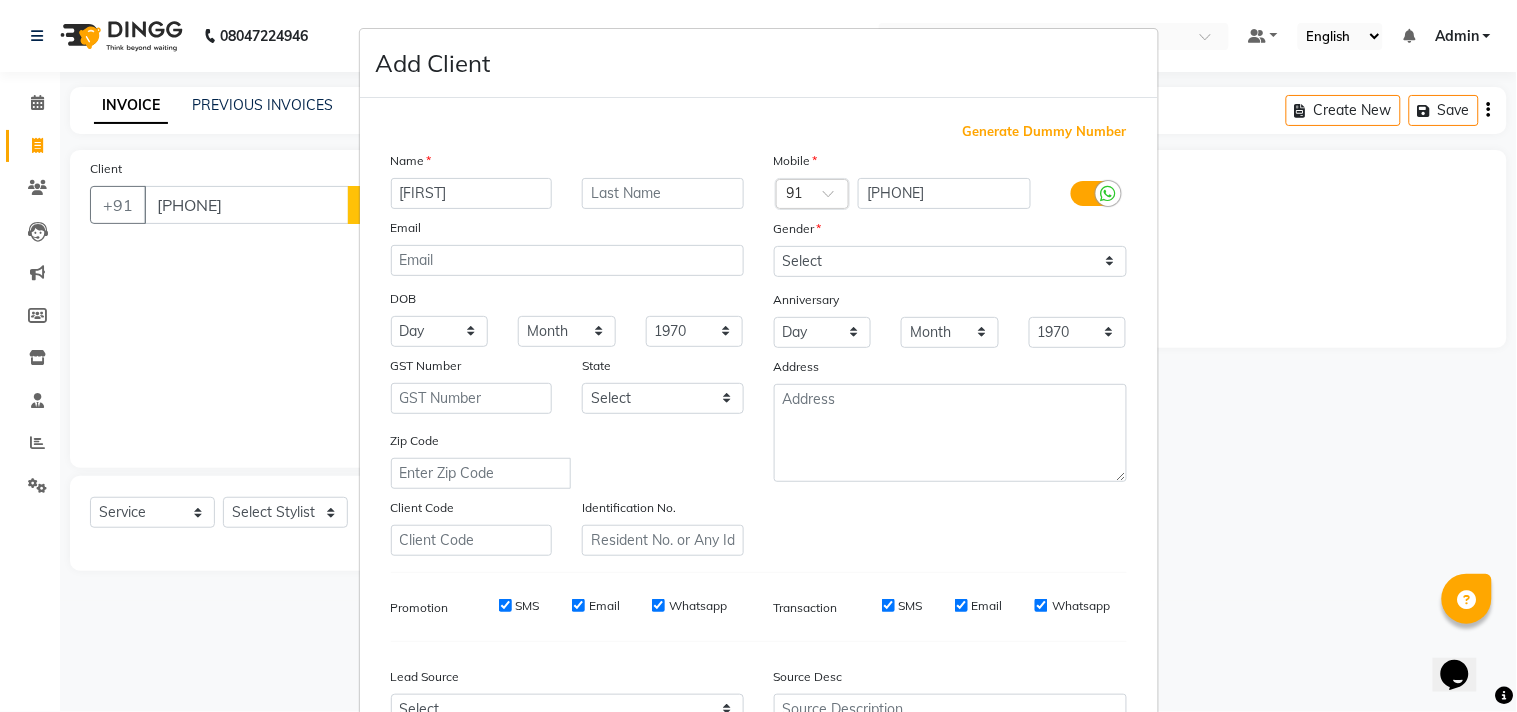 type on "[FIRST]" 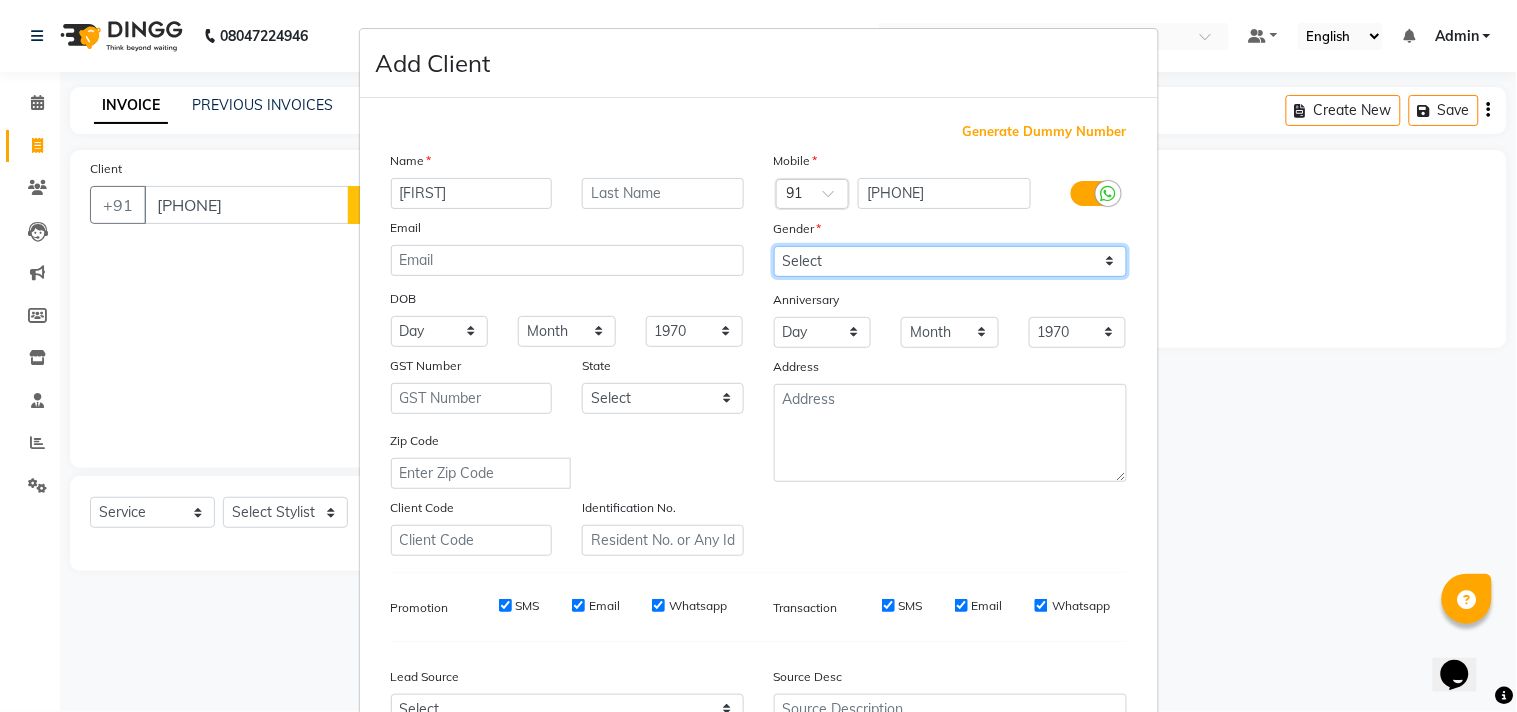 click on "Select Male Female Other Prefer Not To Say" at bounding box center [950, 261] 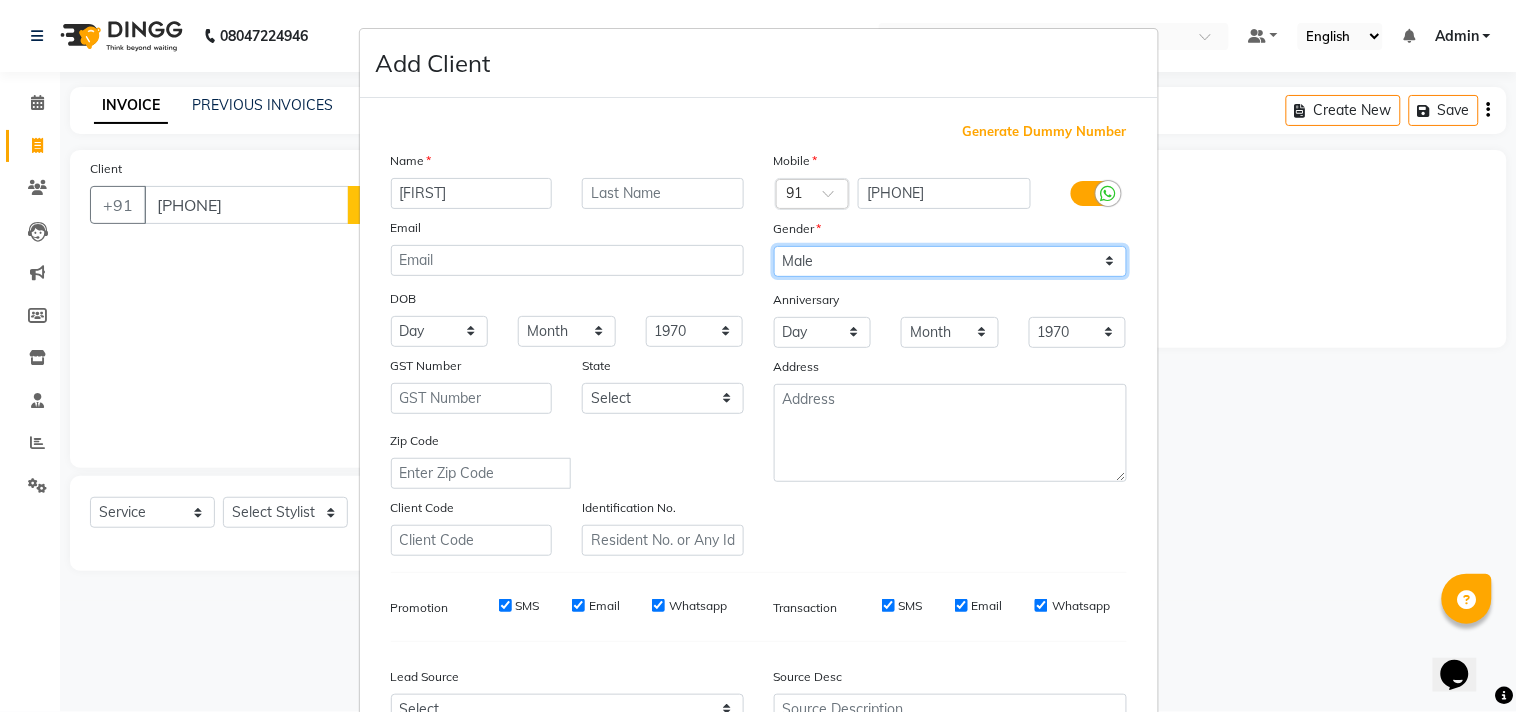 click on "Select Male Female Other Prefer Not To Say" at bounding box center [950, 261] 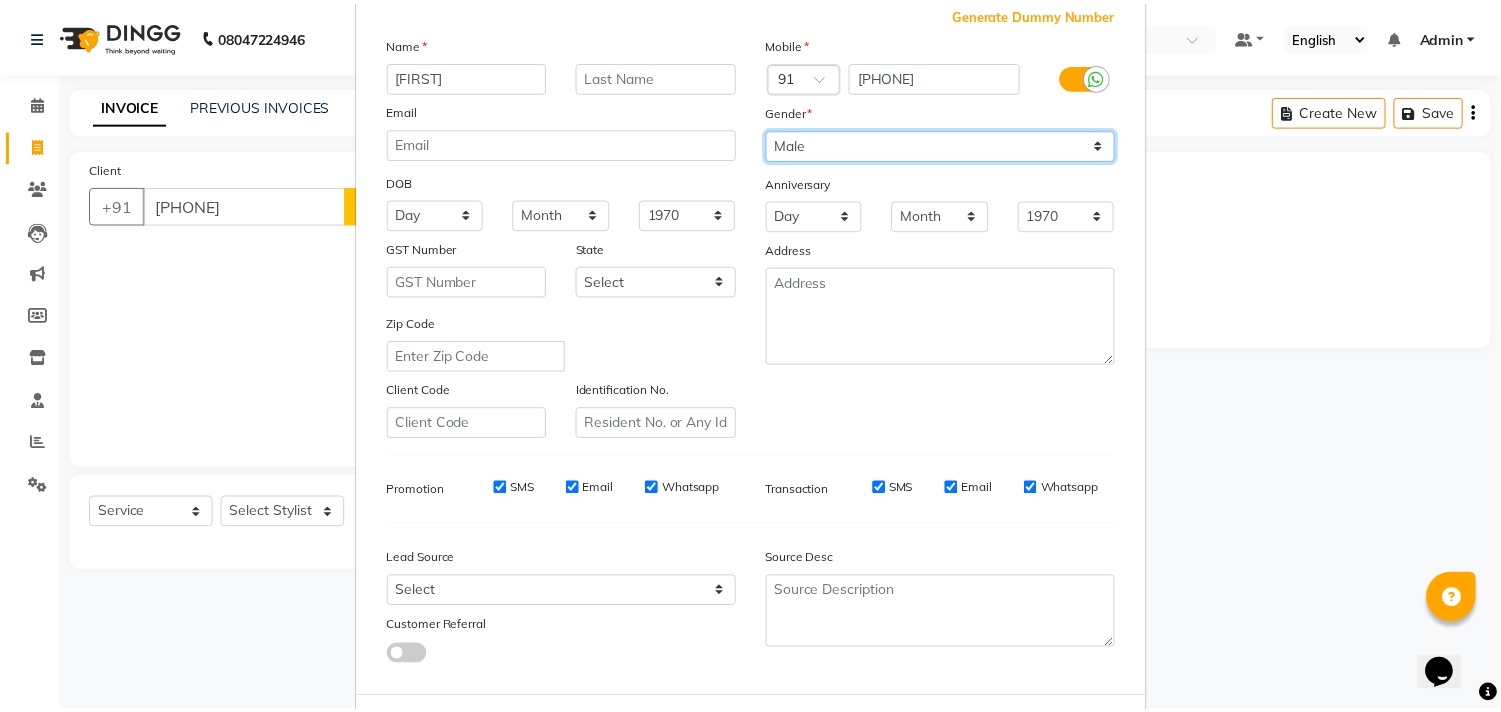 scroll, scrollTop: 212, scrollLeft: 0, axis: vertical 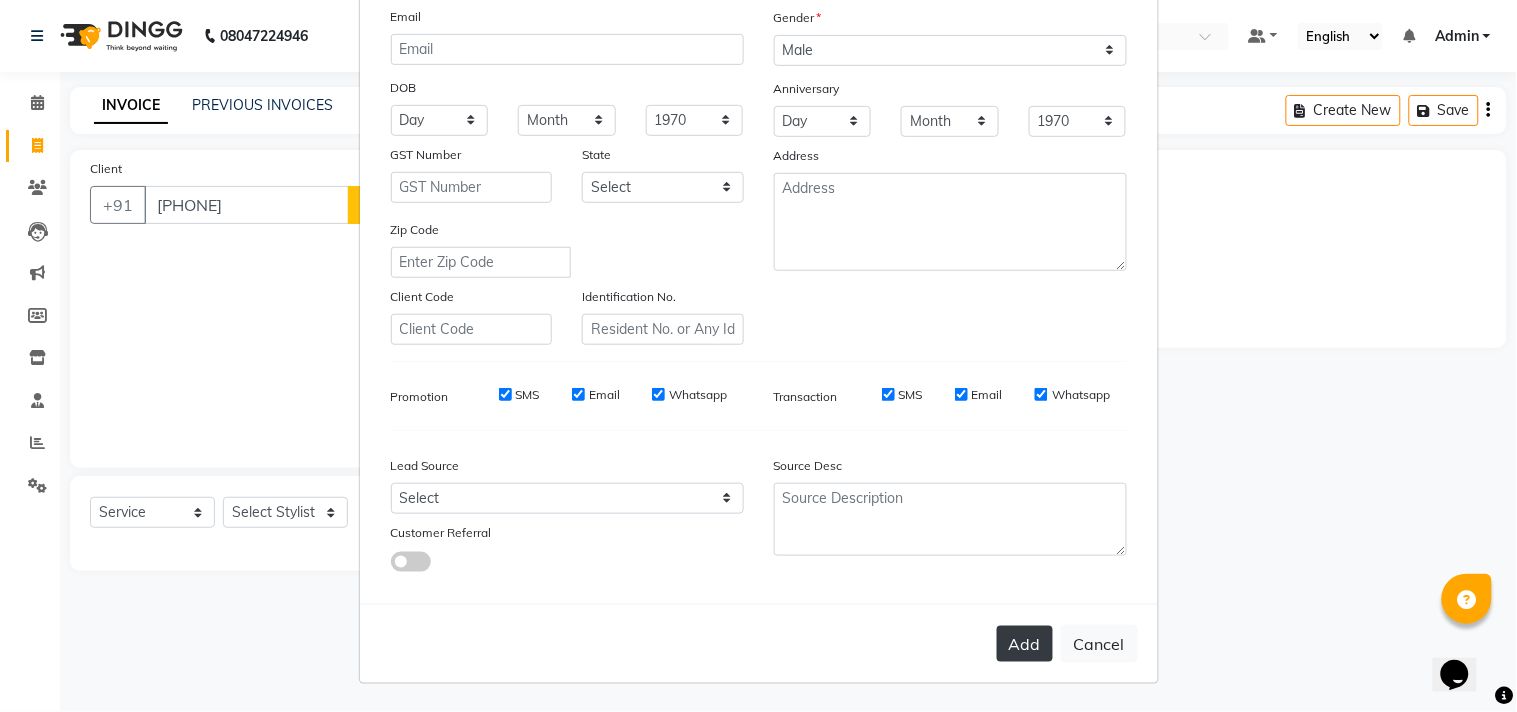 click on "Add" at bounding box center (1025, 644) 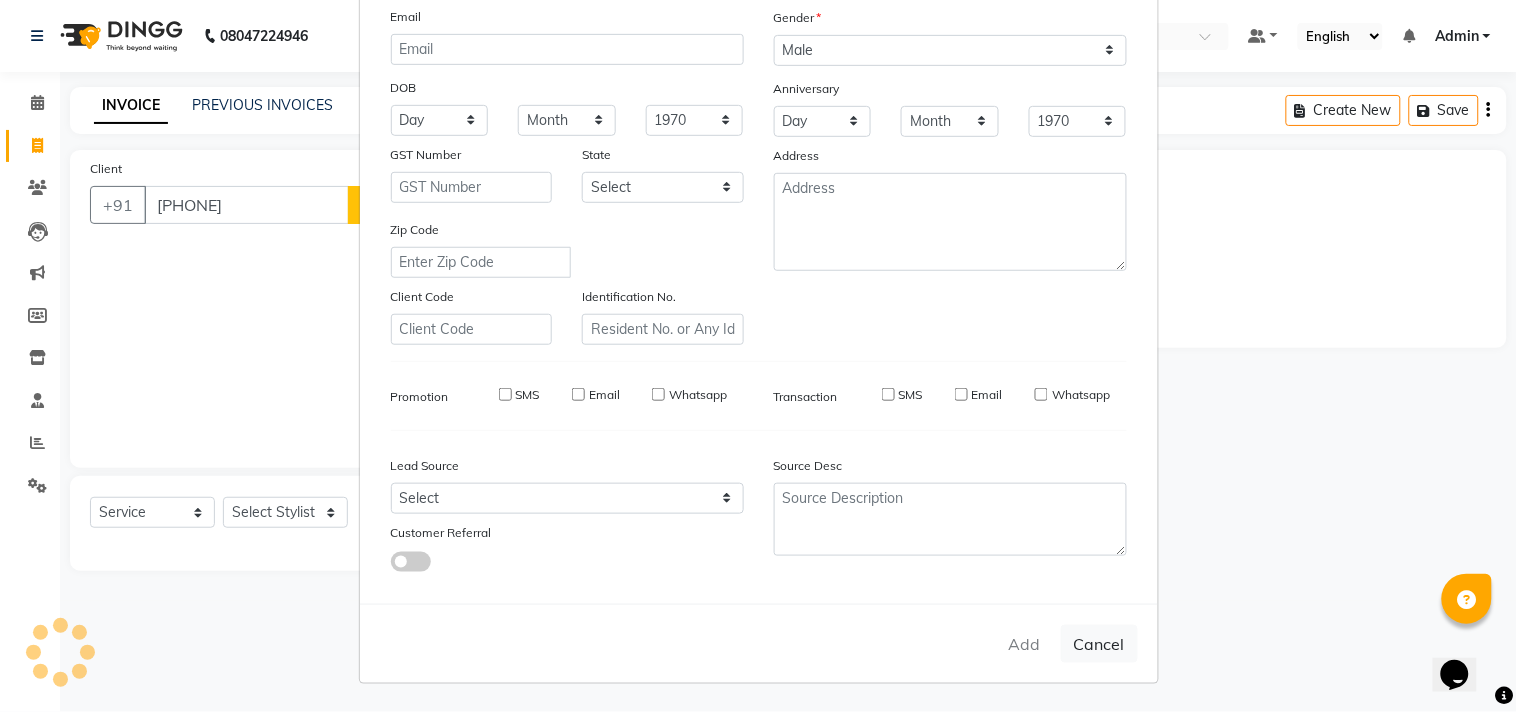 type 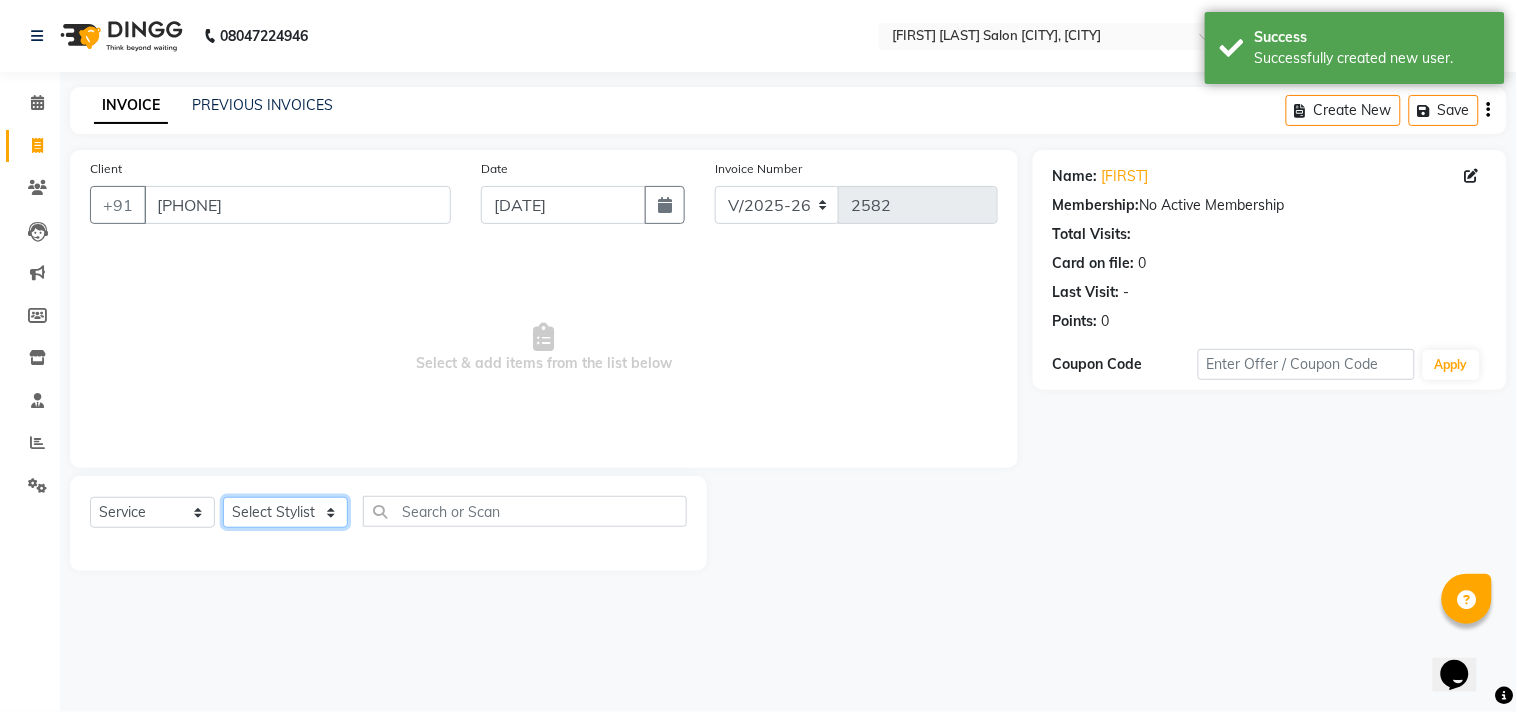 click on "Select Stylist [LAST] [FIRST] [FIRST] [FIRST] [FIRST] [FIRST] [FIRST] [FIRST] [FIRST]" 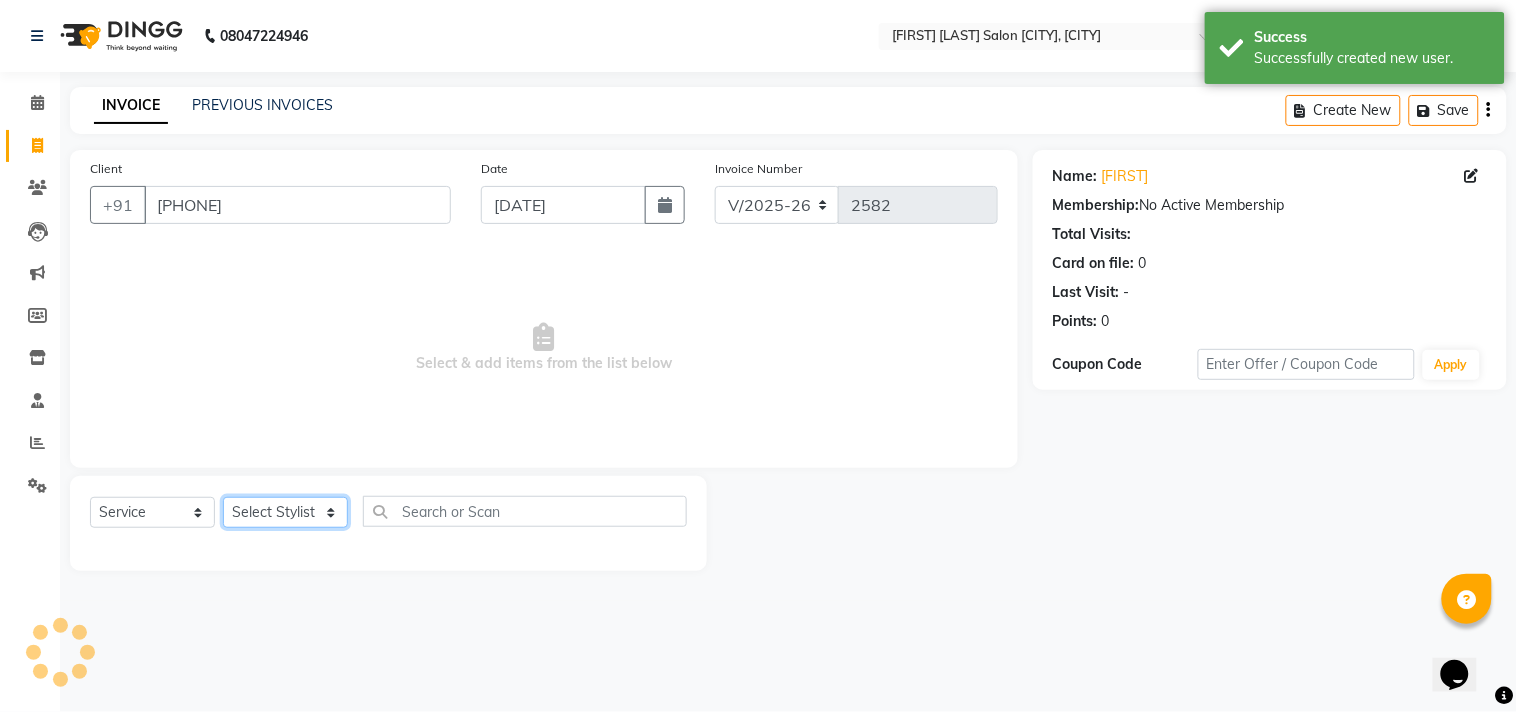 select on "86683" 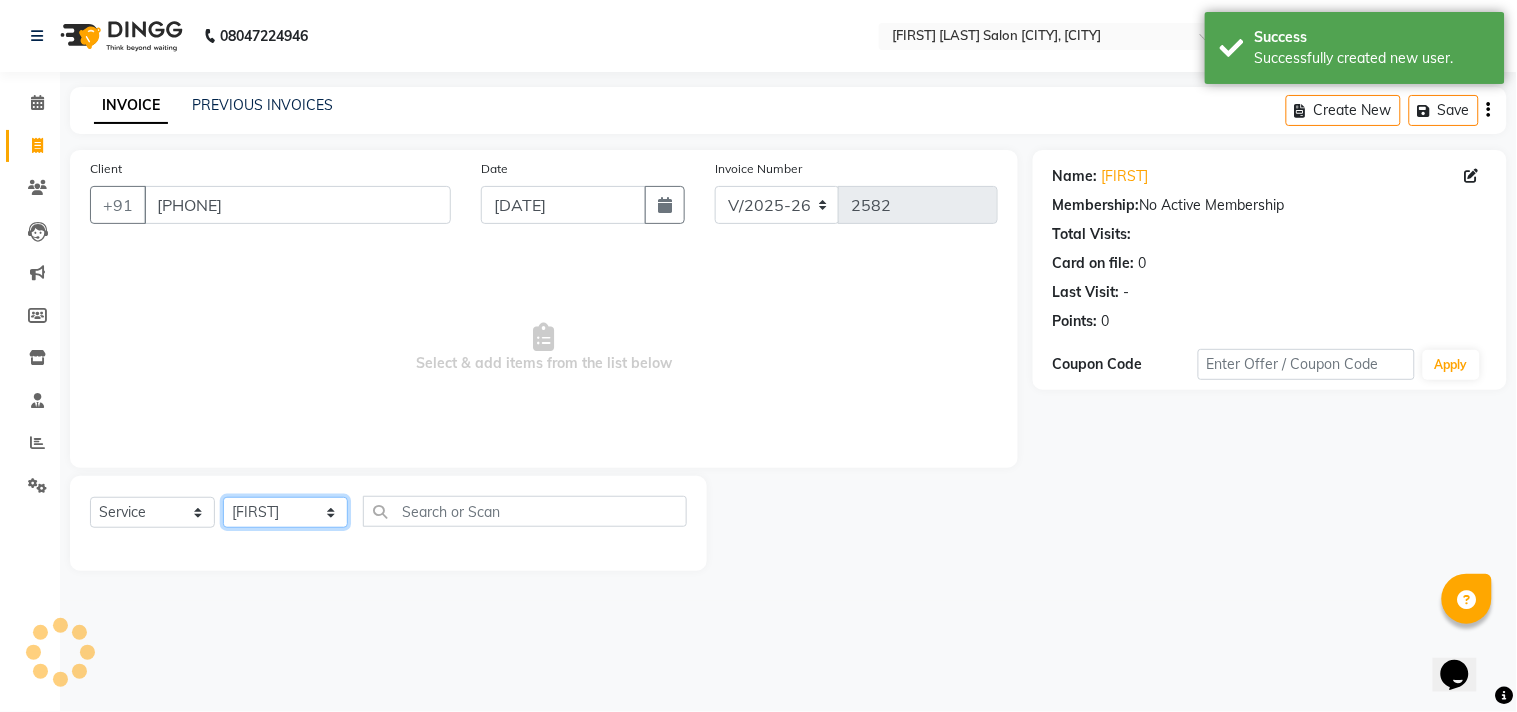click on "Select Stylist [LAST] [FIRST] [FIRST] [FIRST] [FIRST] [FIRST] [FIRST] [FIRST] [FIRST]" 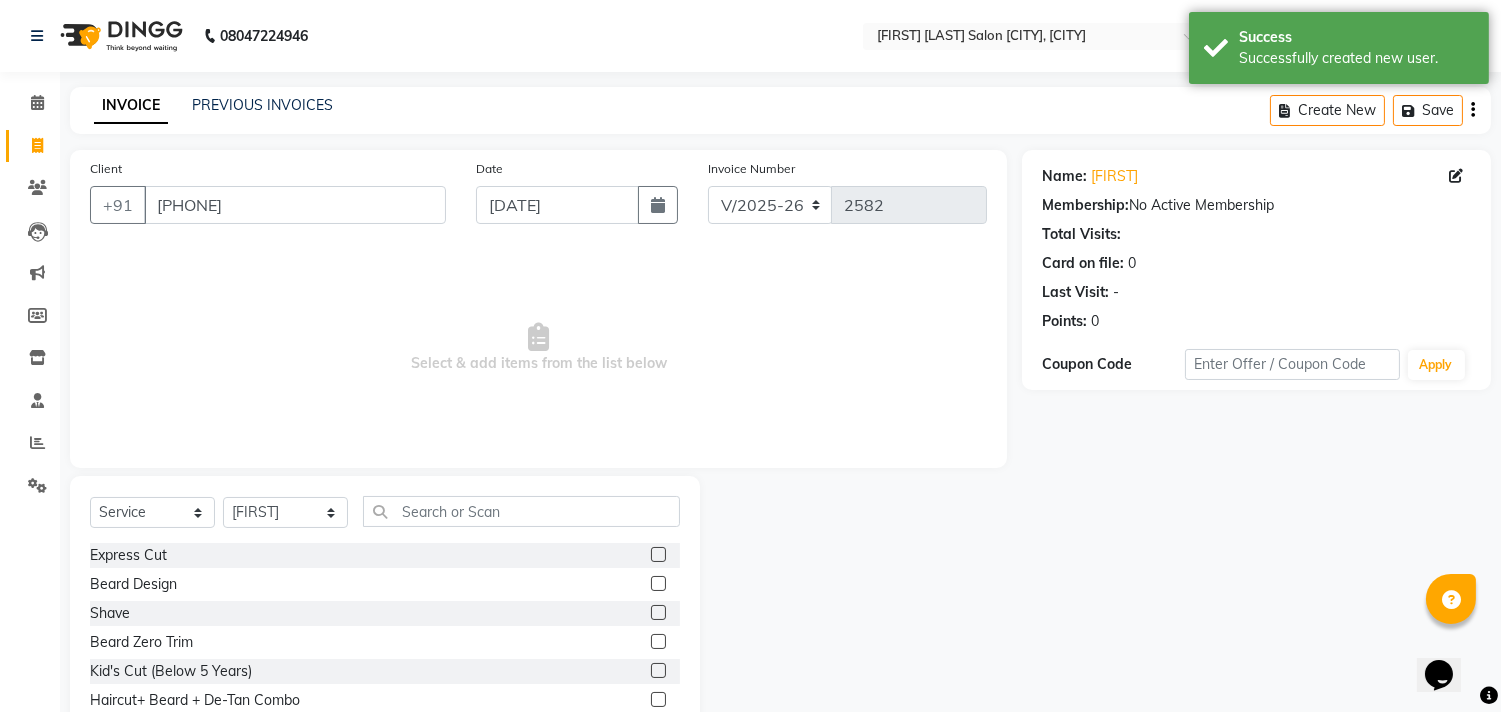 click 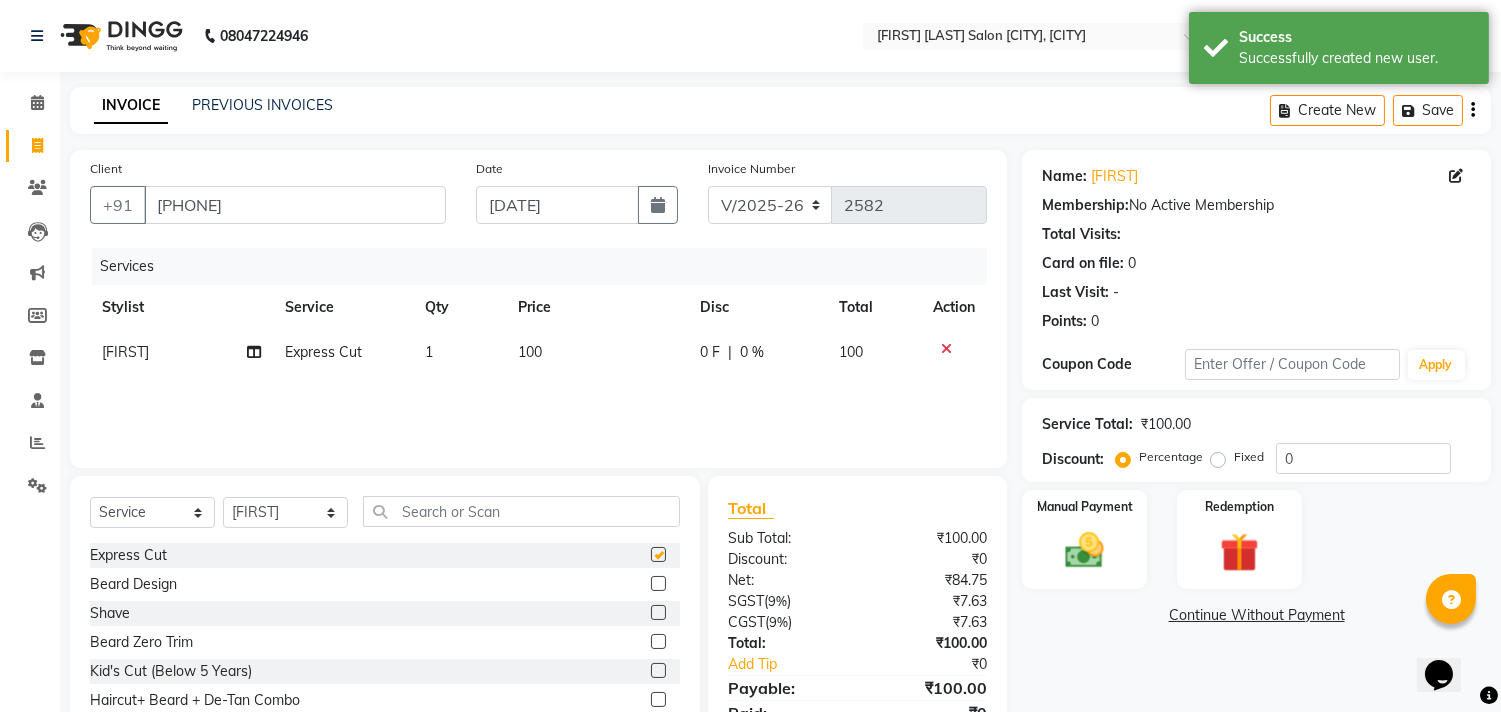 checkbox on "false" 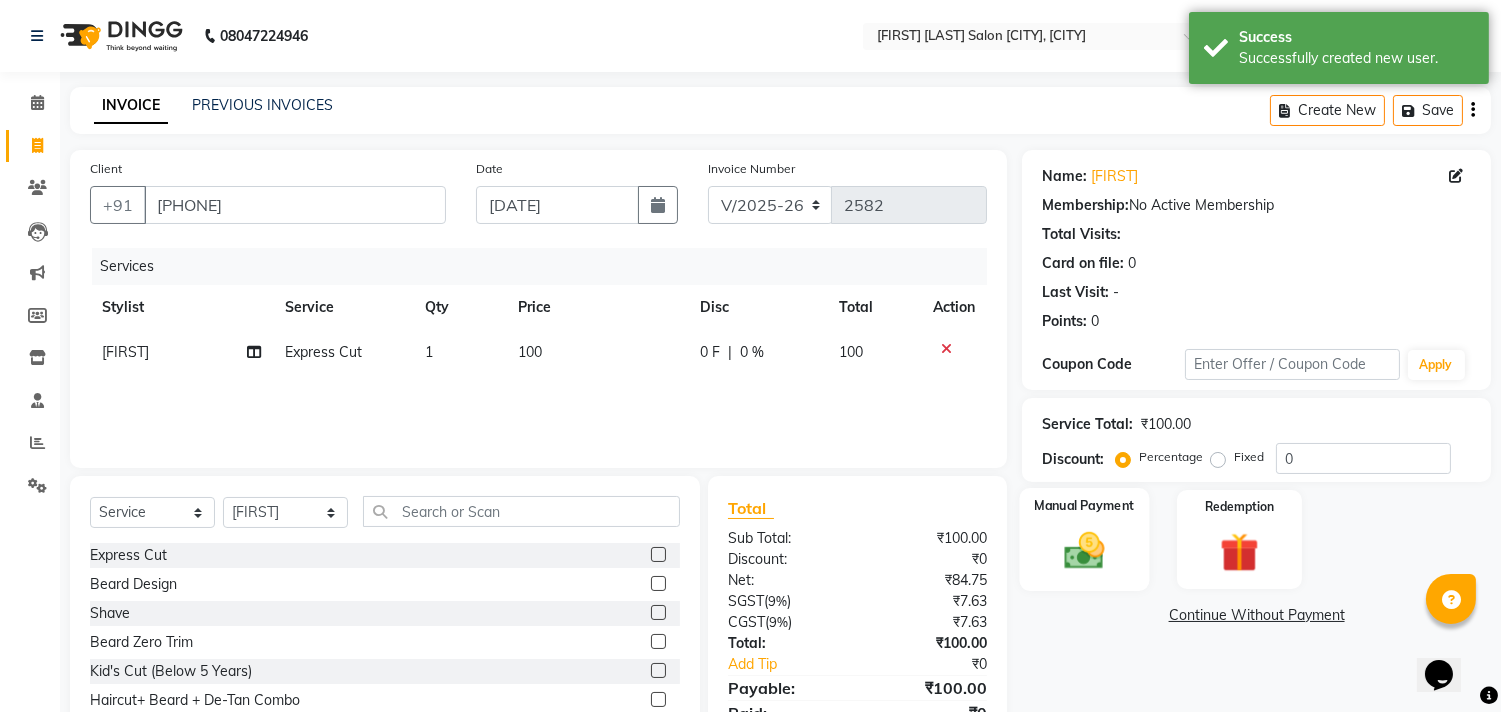 click 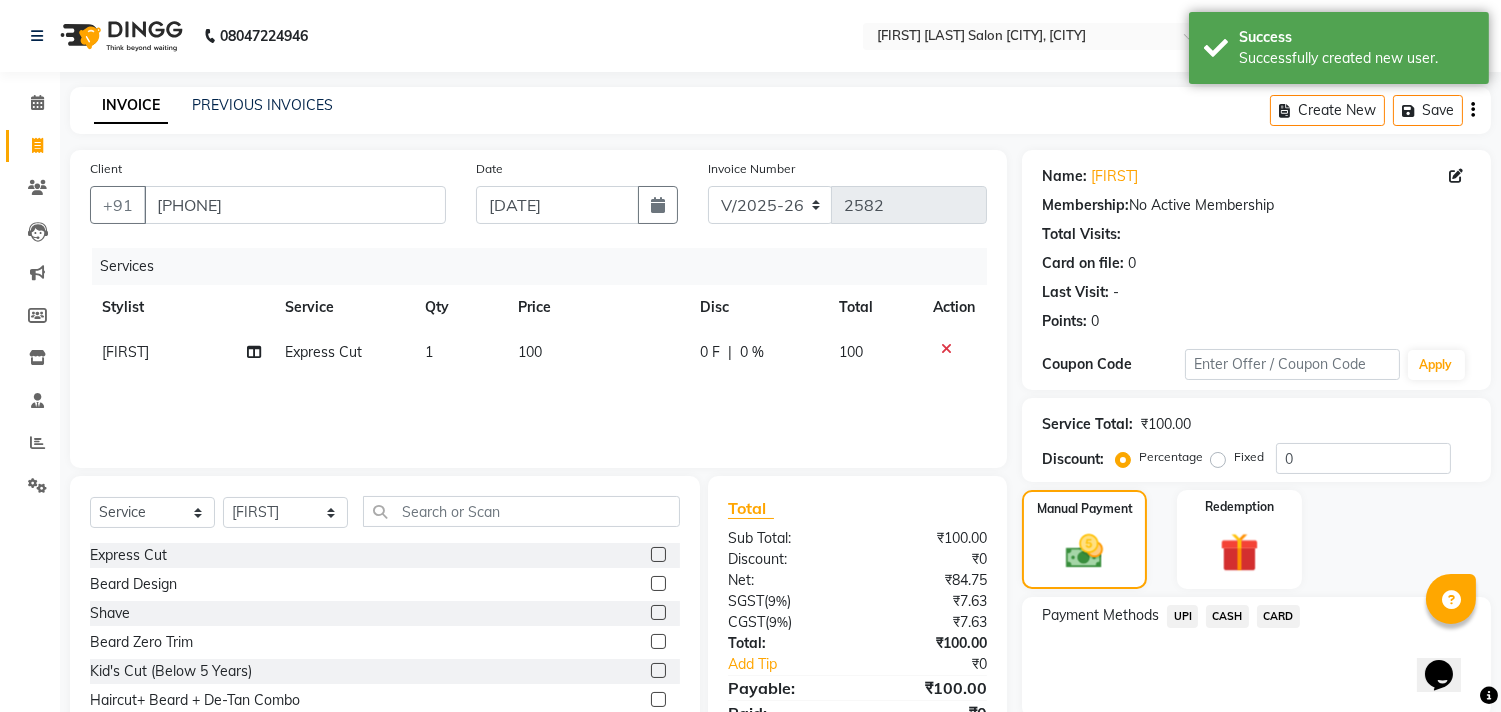 click on "UPI" 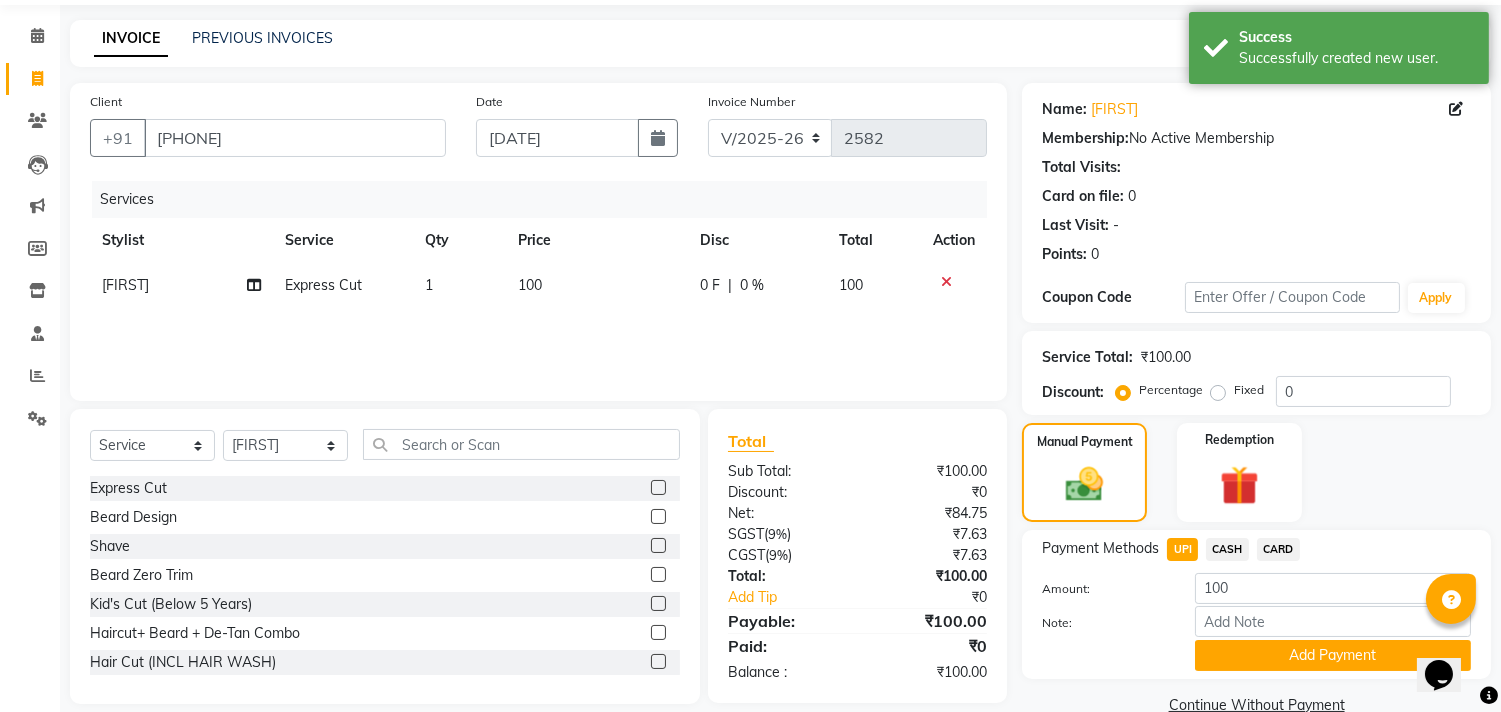 scroll, scrollTop: 104, scrollLeft: 0, axis: vertical 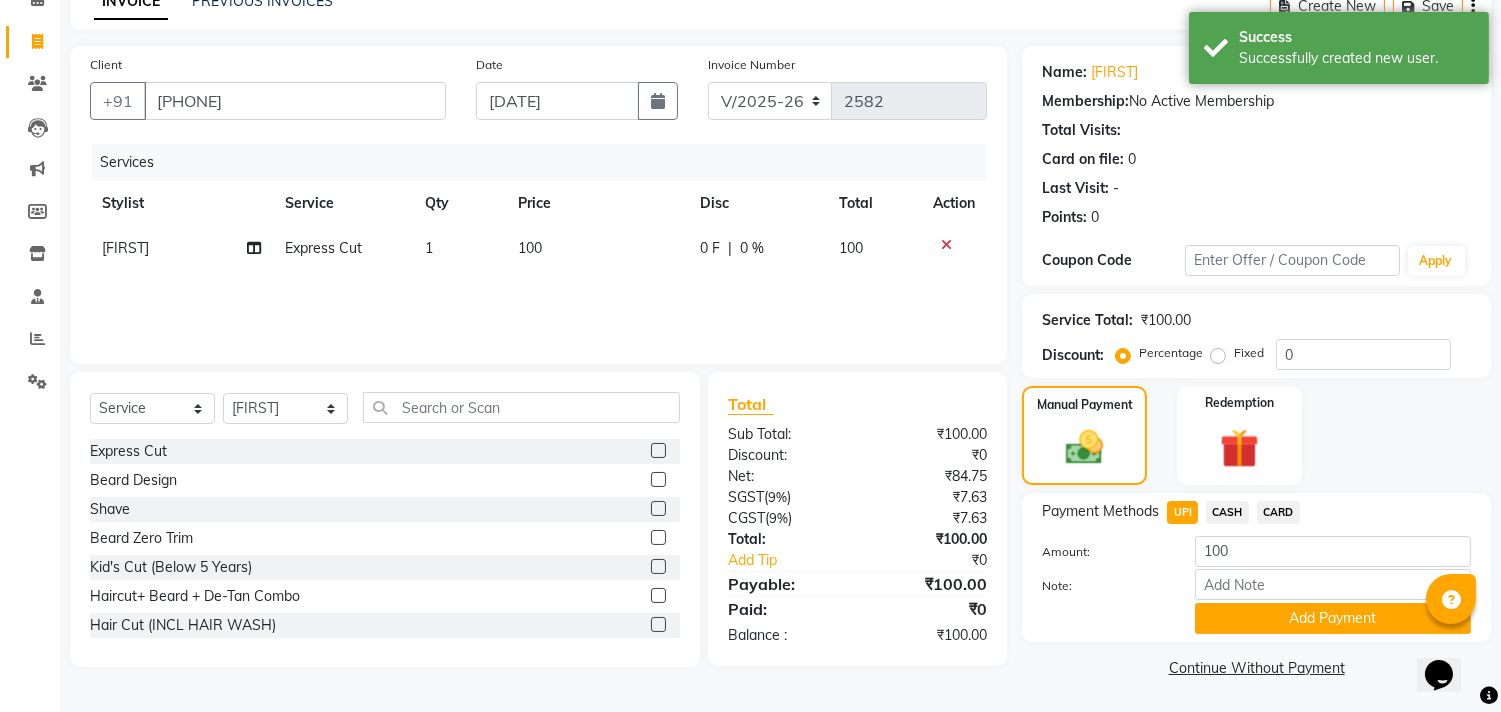 click on "CASH" 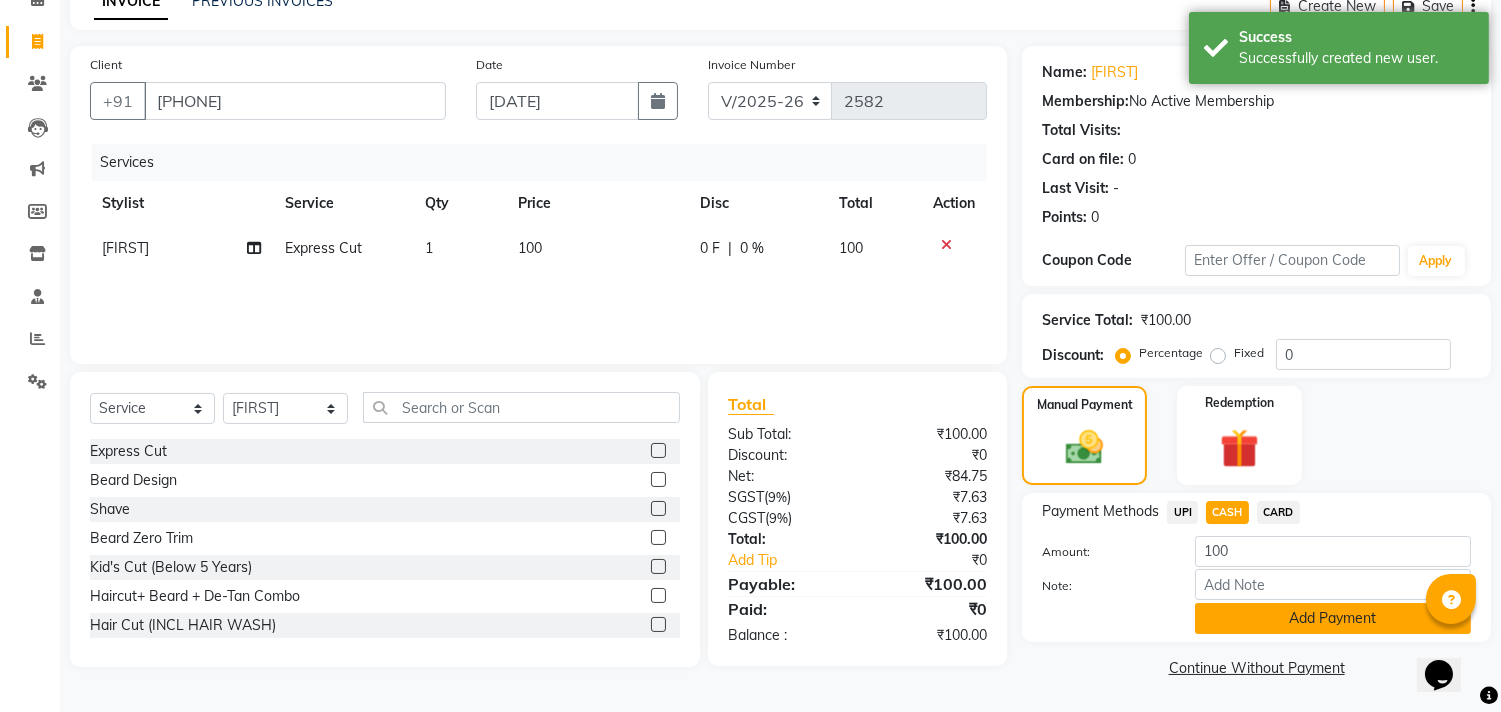 click on "Add Payment" 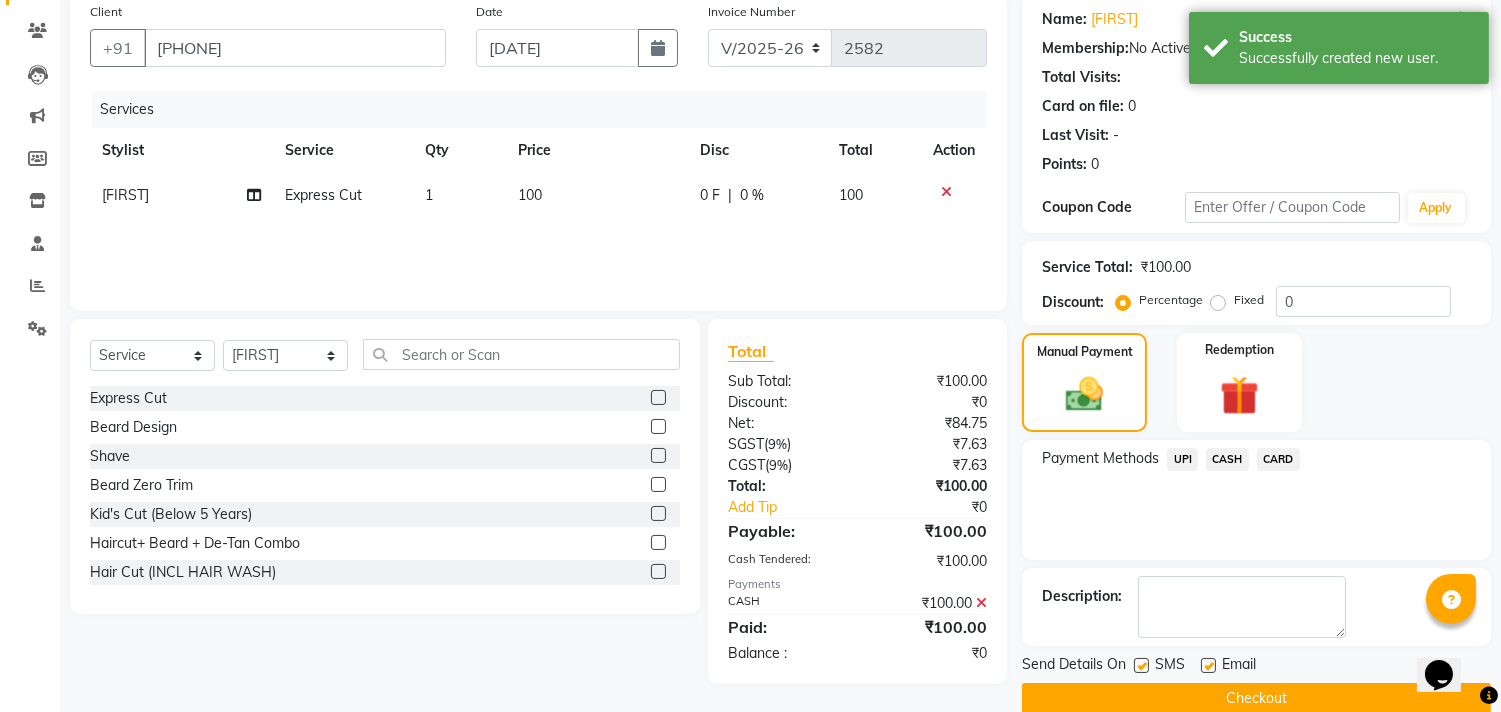 scroll, scrollTop: 187, scrollLeft: 0, axis: vertical 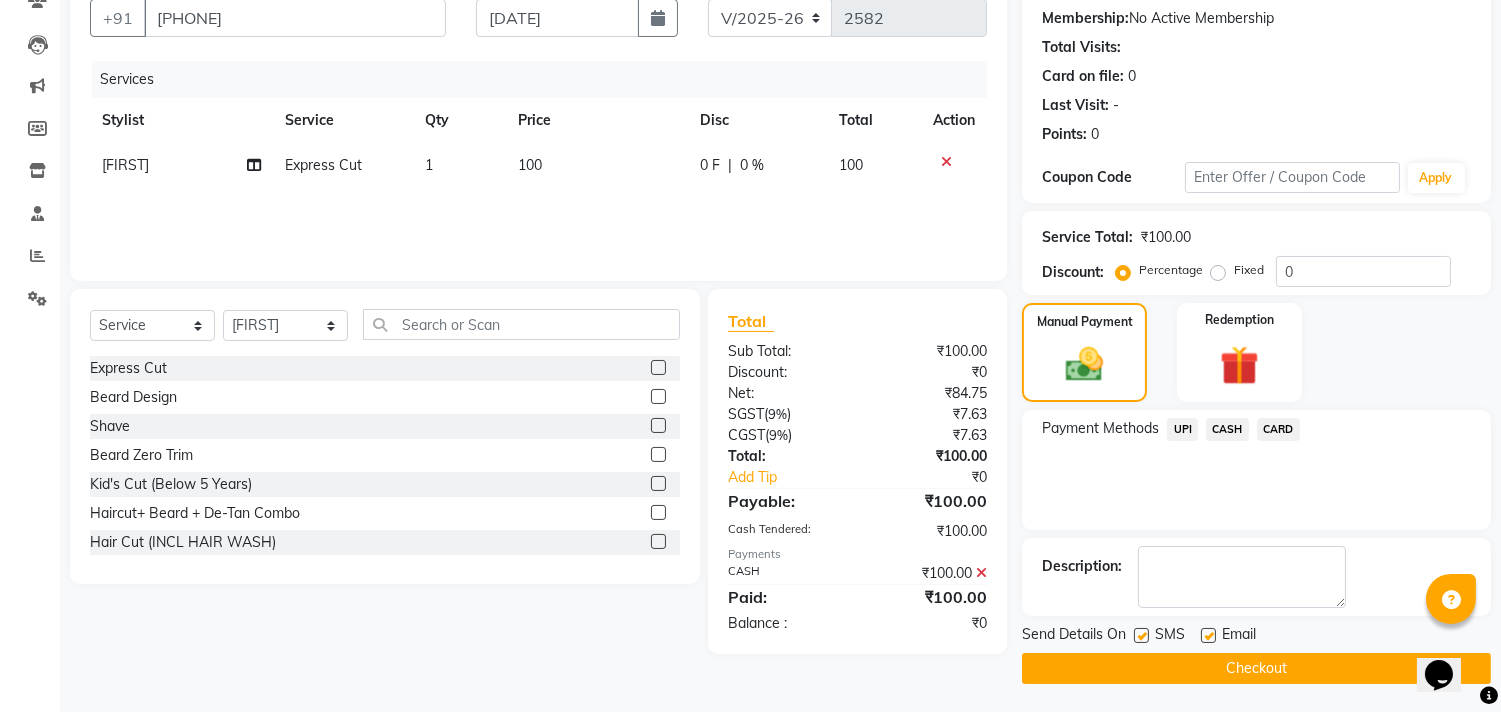 click on "Checkout" 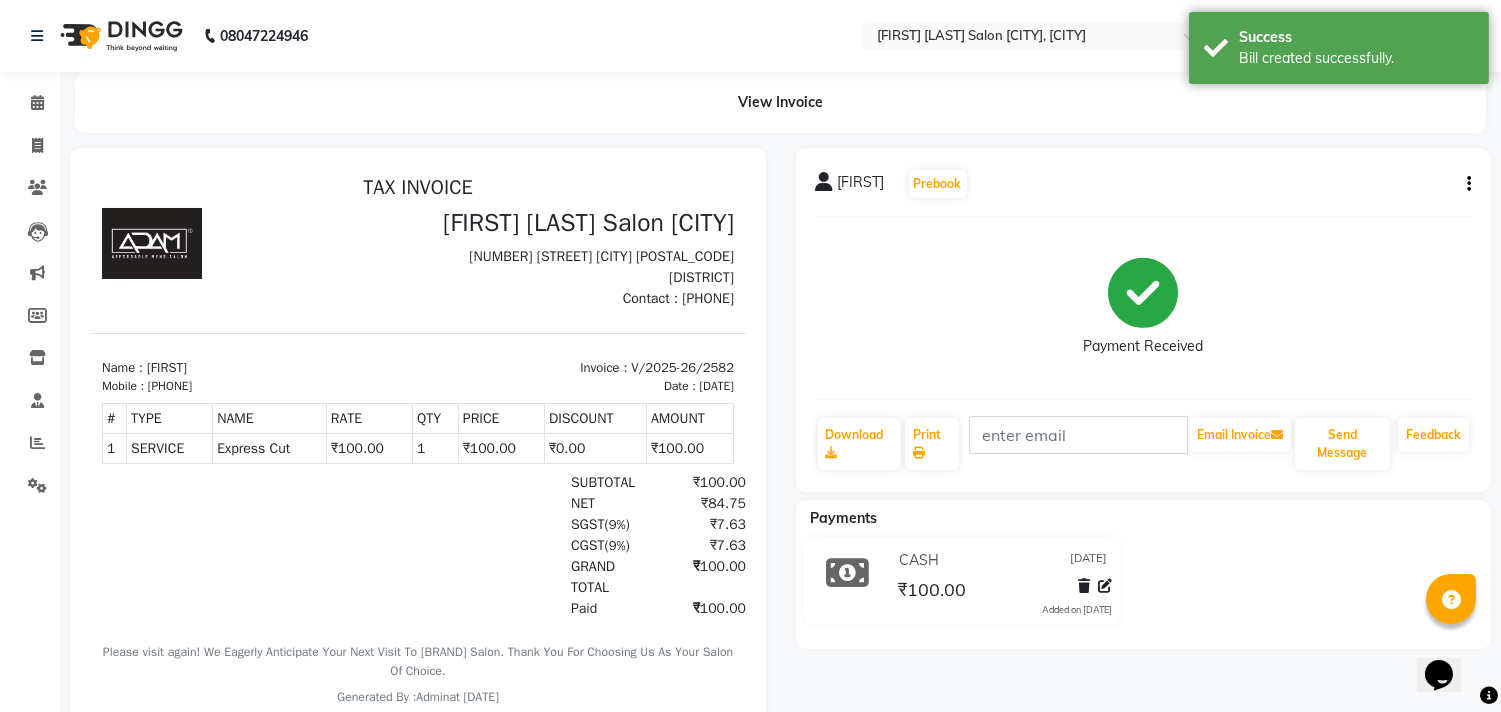 scroll, scrollTop: 0, scrollLeft: 0, axis: both 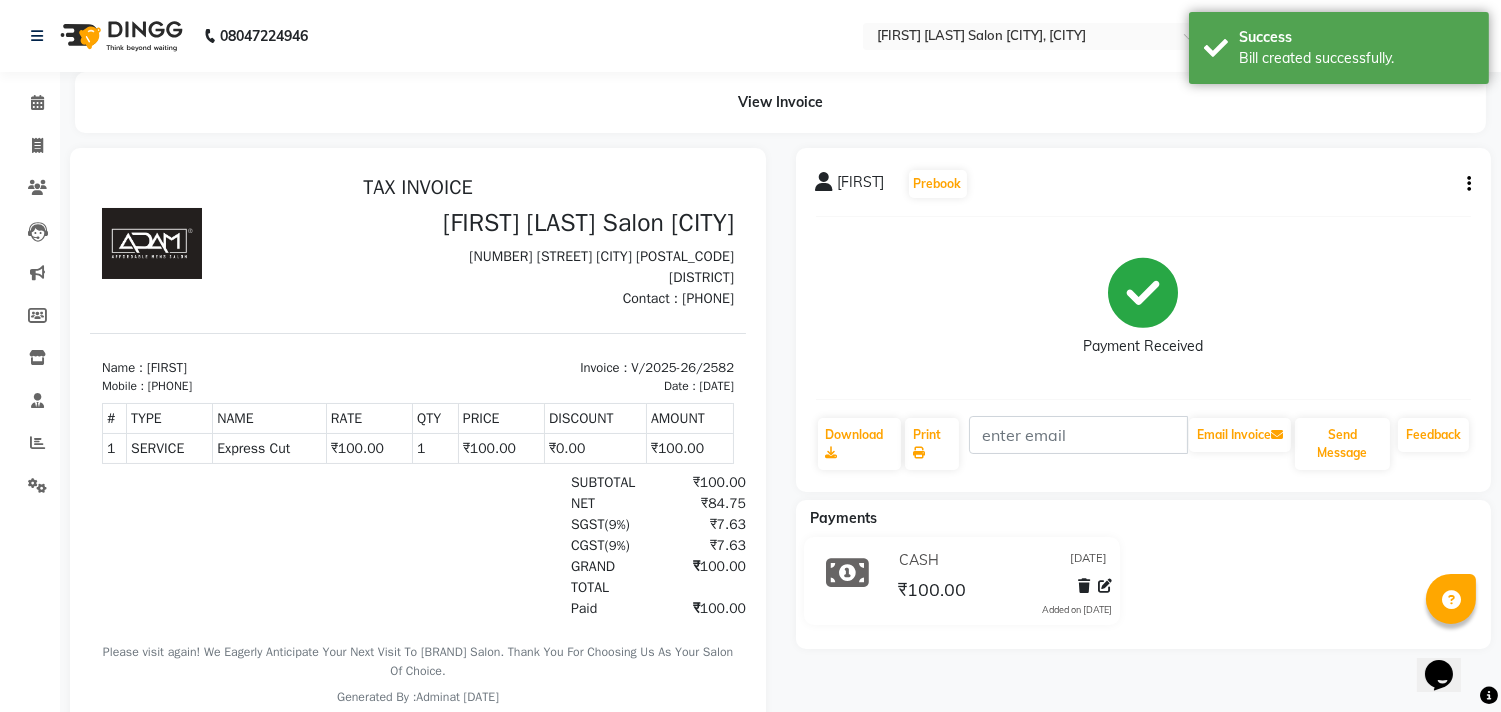 click on "Invoice" 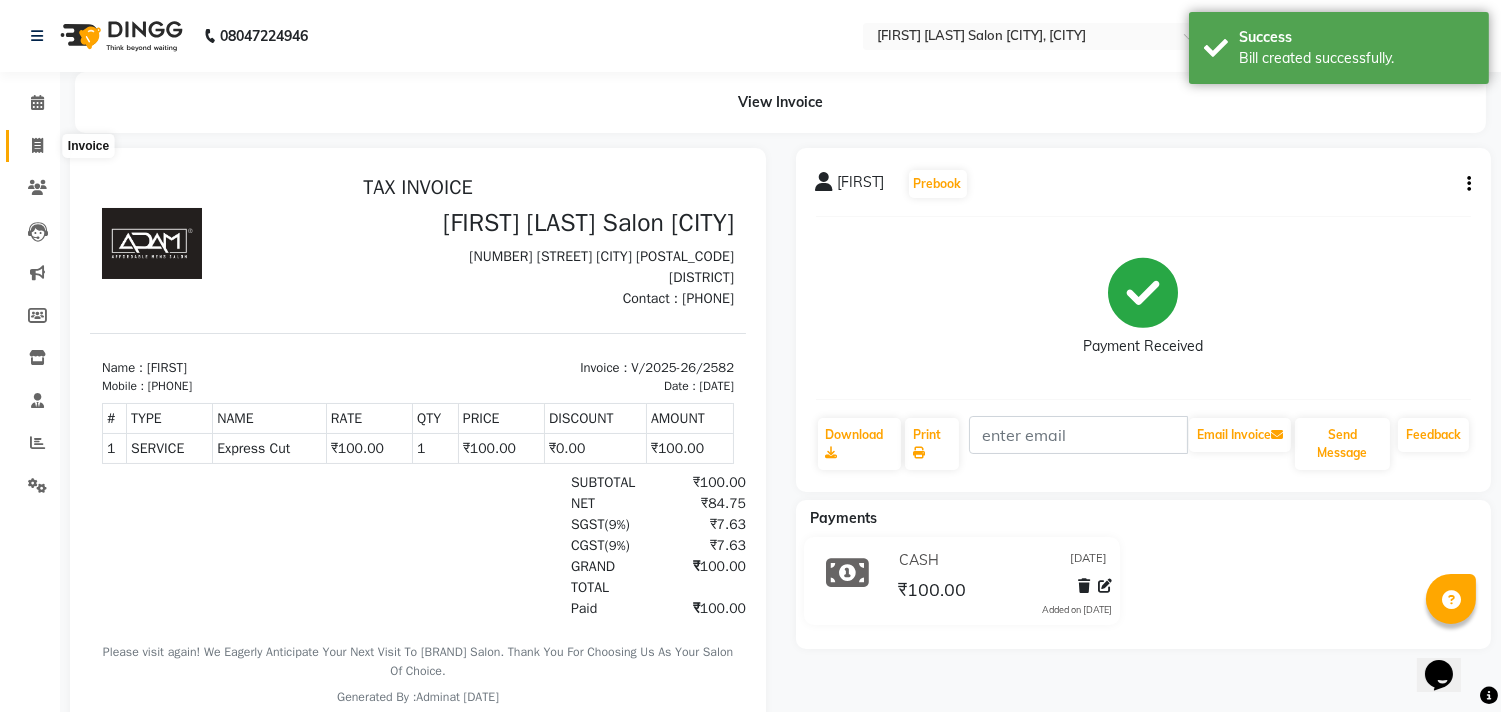 click 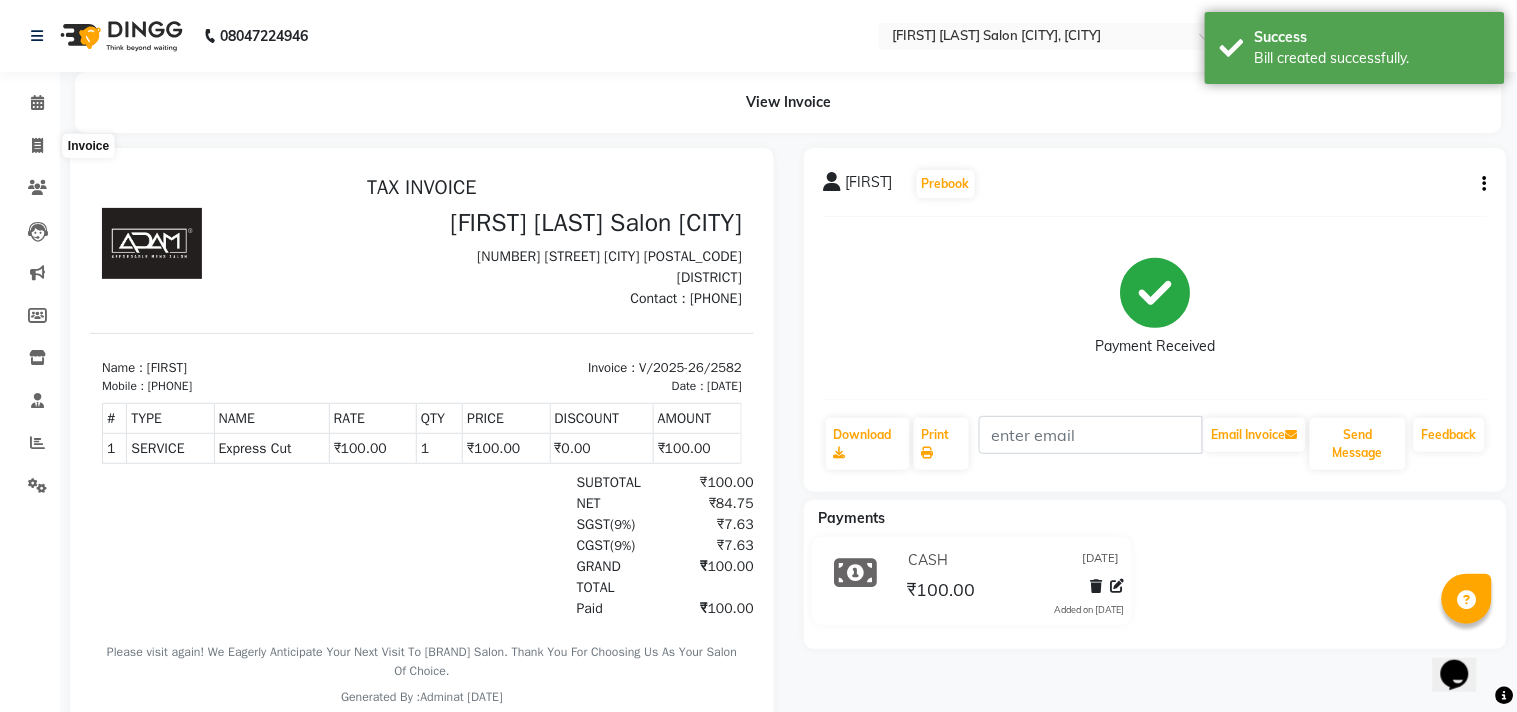 select on "8329" 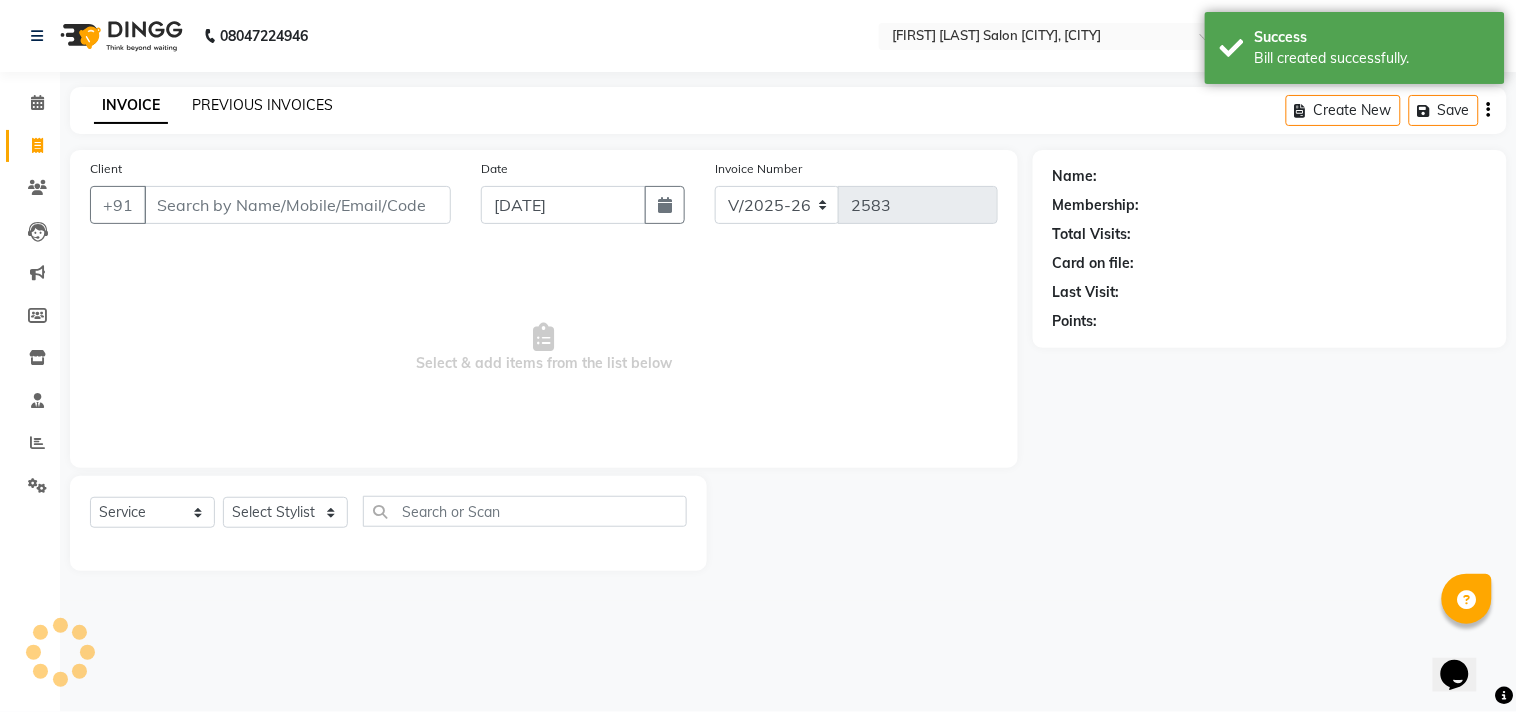 click on "PREVIOUS INVOICES" 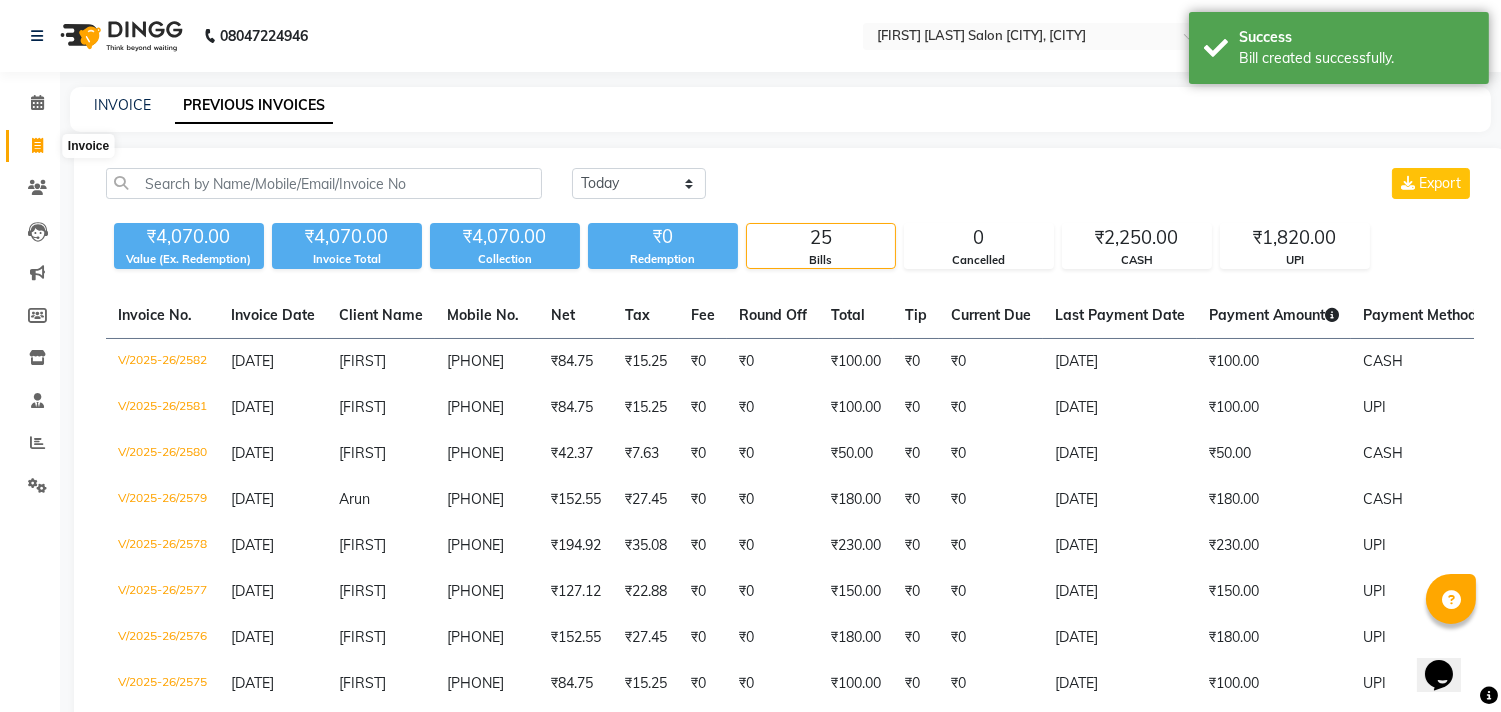 click 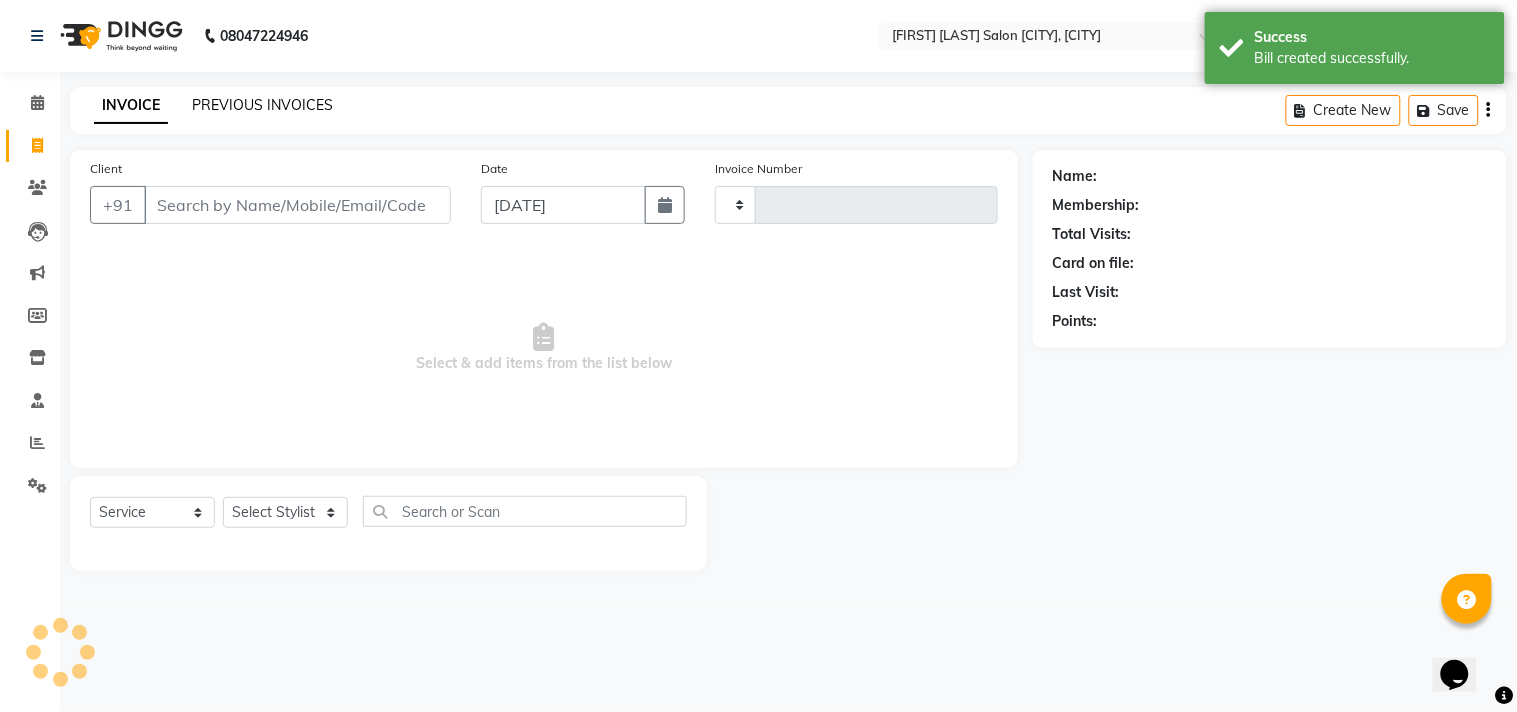 type on "2583" 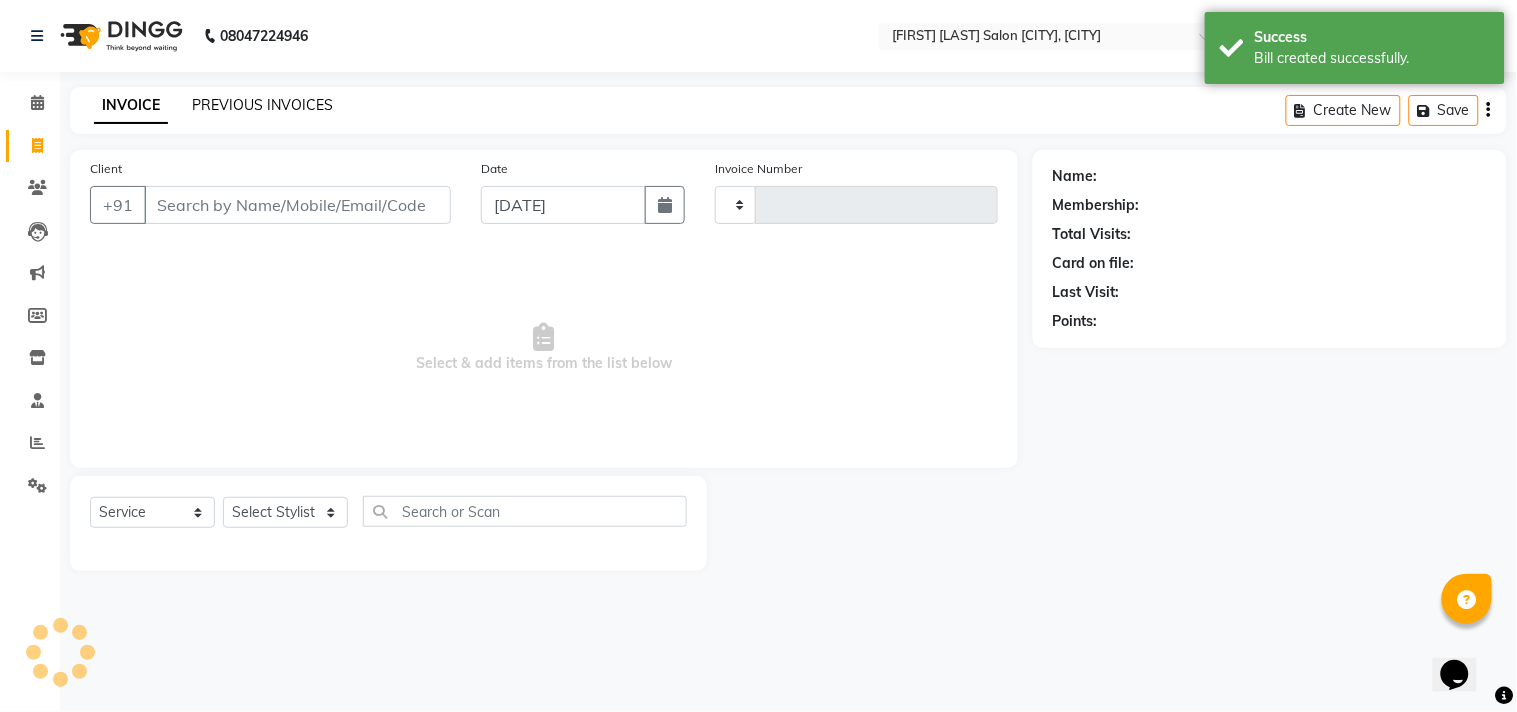 select on "8329" 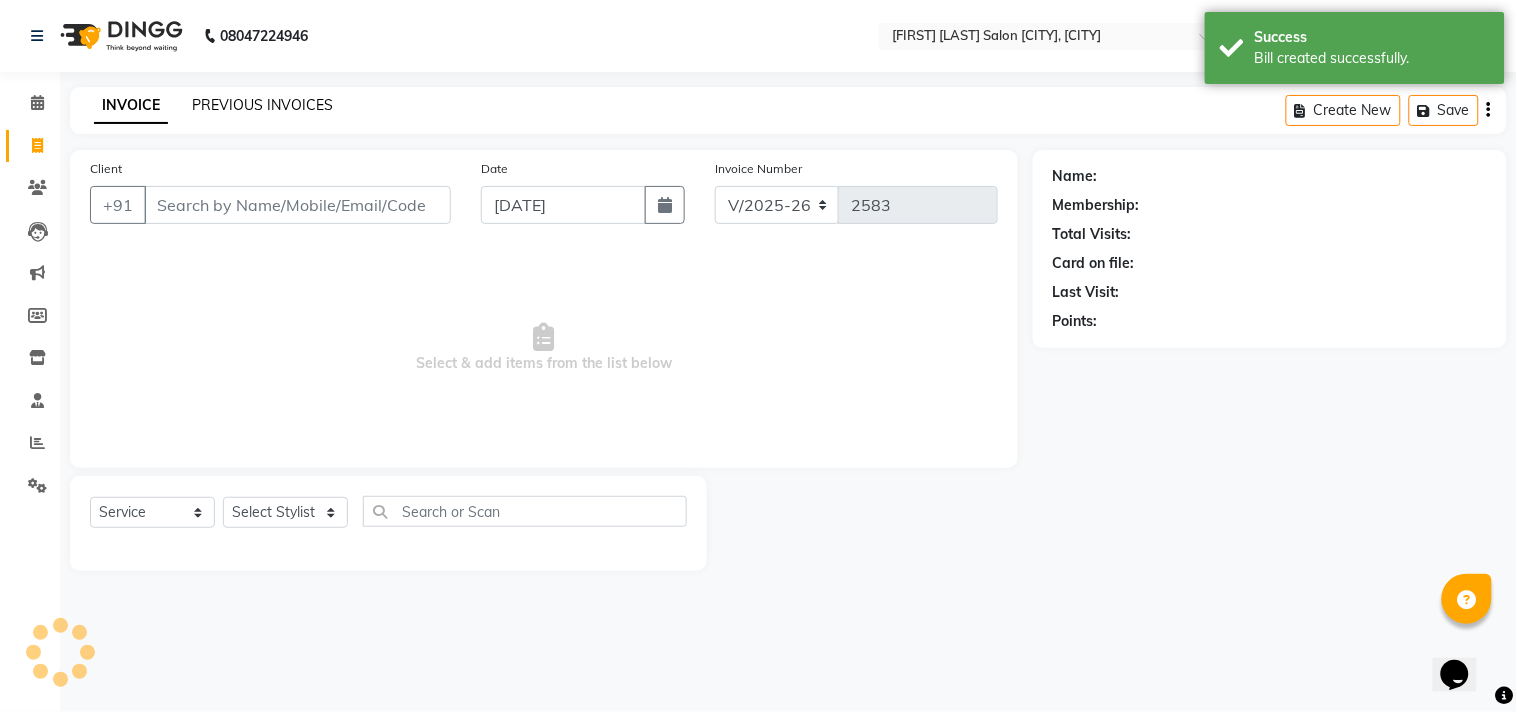 click on "PREVIOUS INVOICES" 